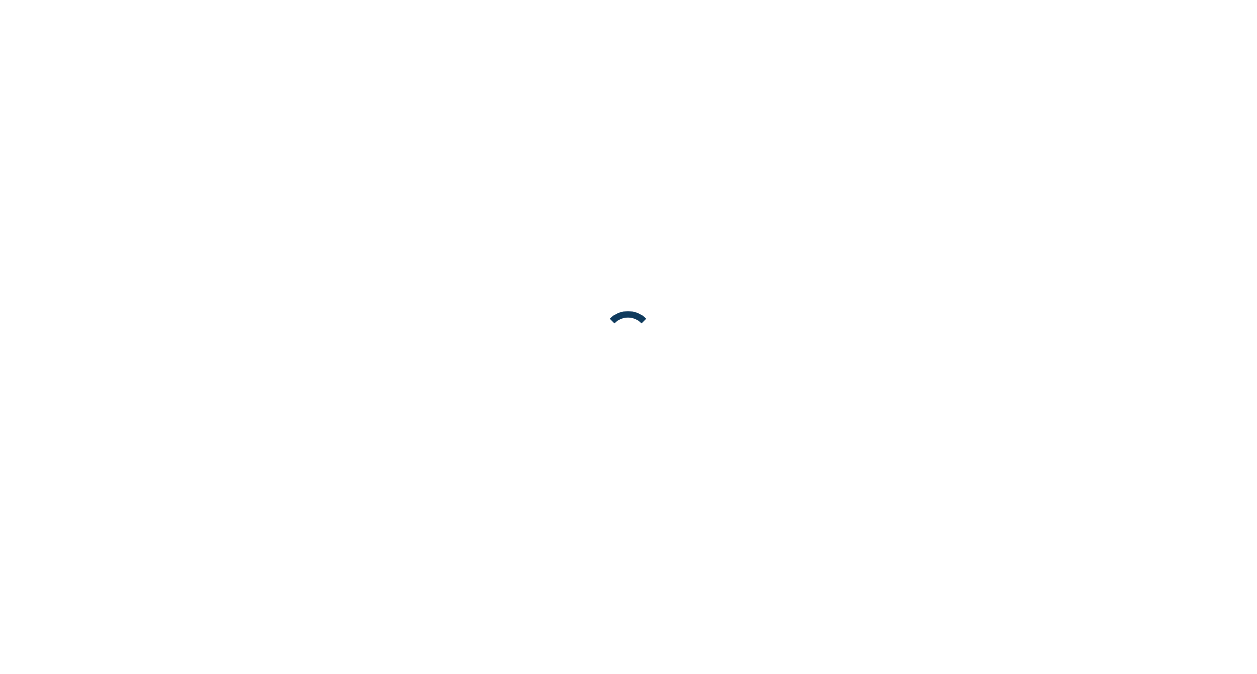 scroll, scrollTop: 0, scrollLeft: 0, axis: both 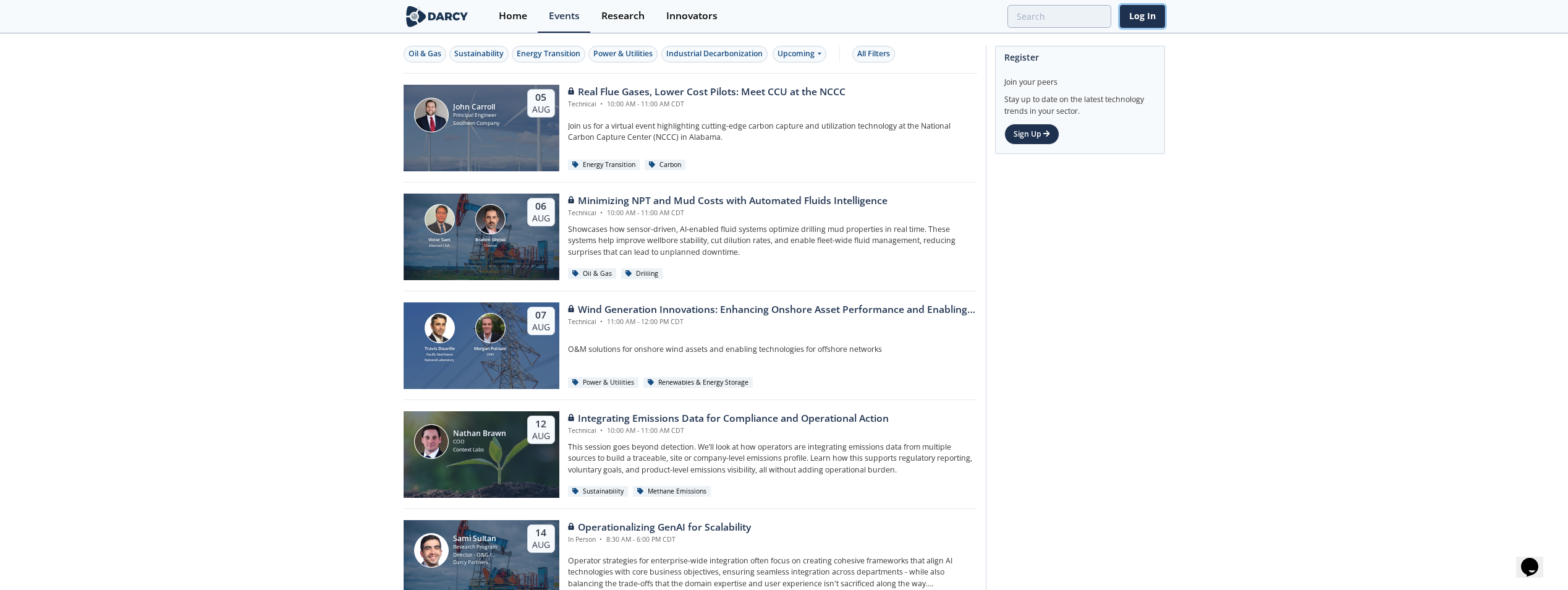 drag, startPoint x: 1137, startPoint y: 17, endPoint x: 1090, endPoint y: 270, distance: 257.32858 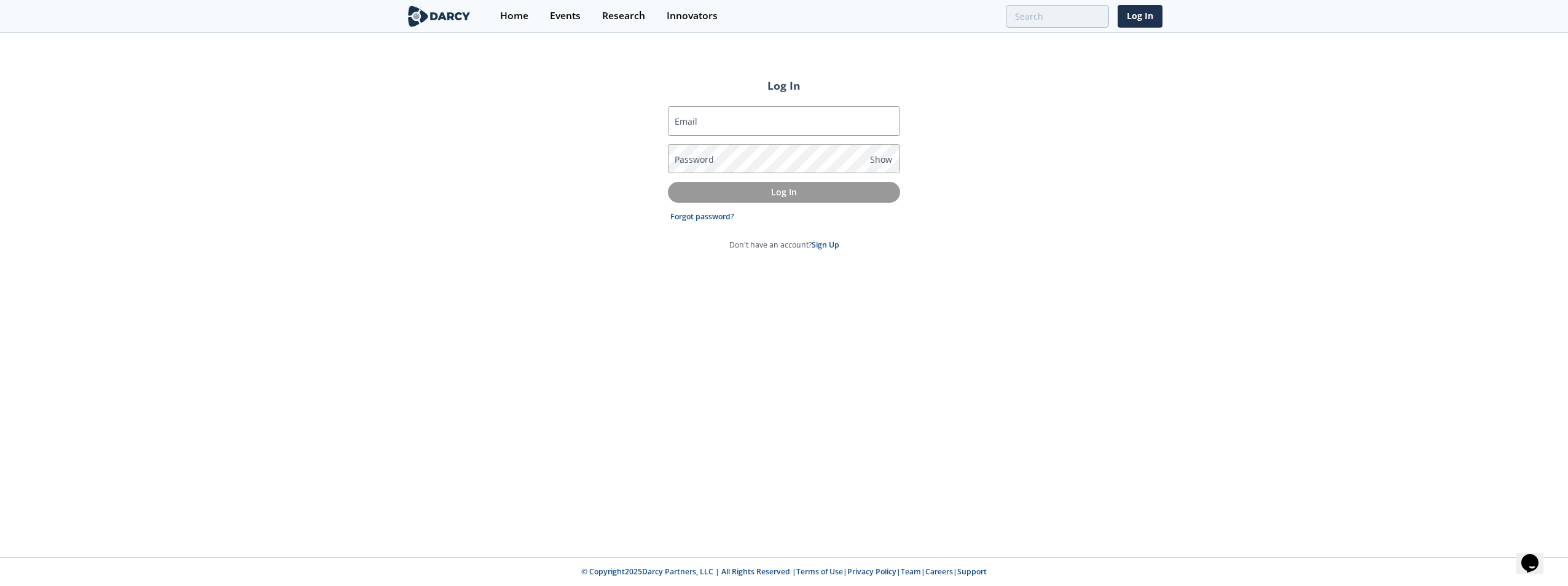 type on "[EMAIL]" 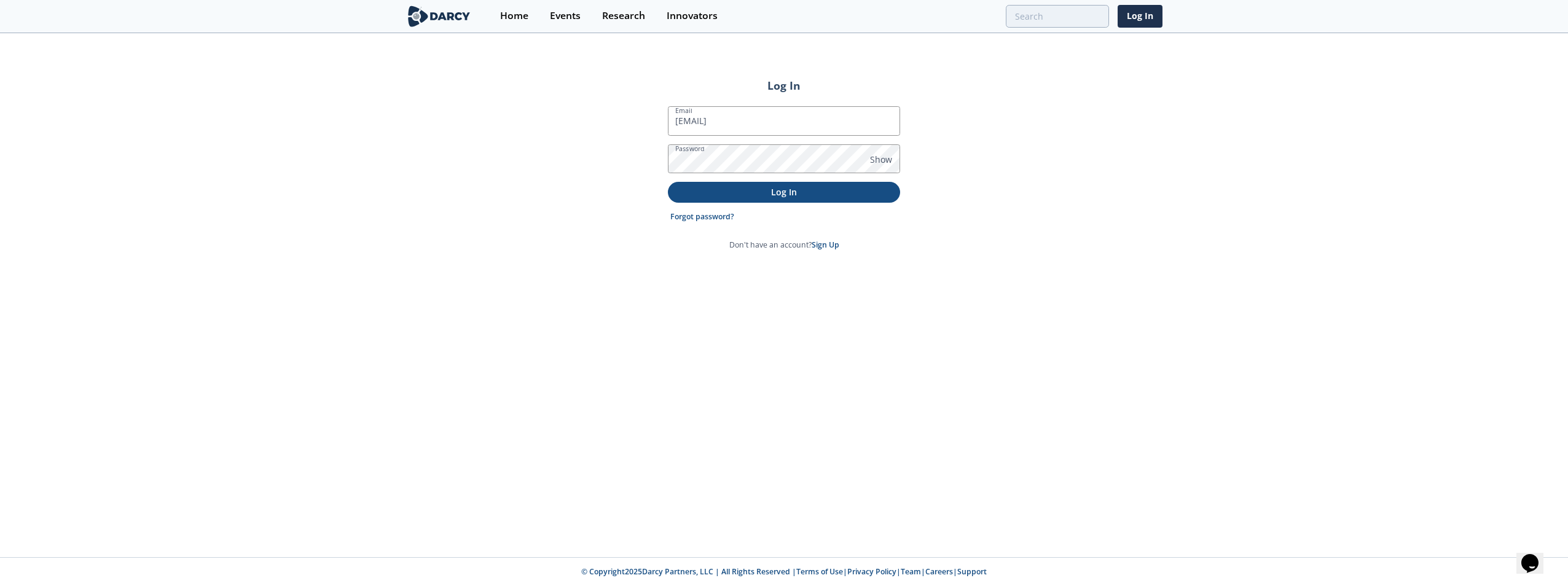 click on "Log In" at bounding box center [784, 192] 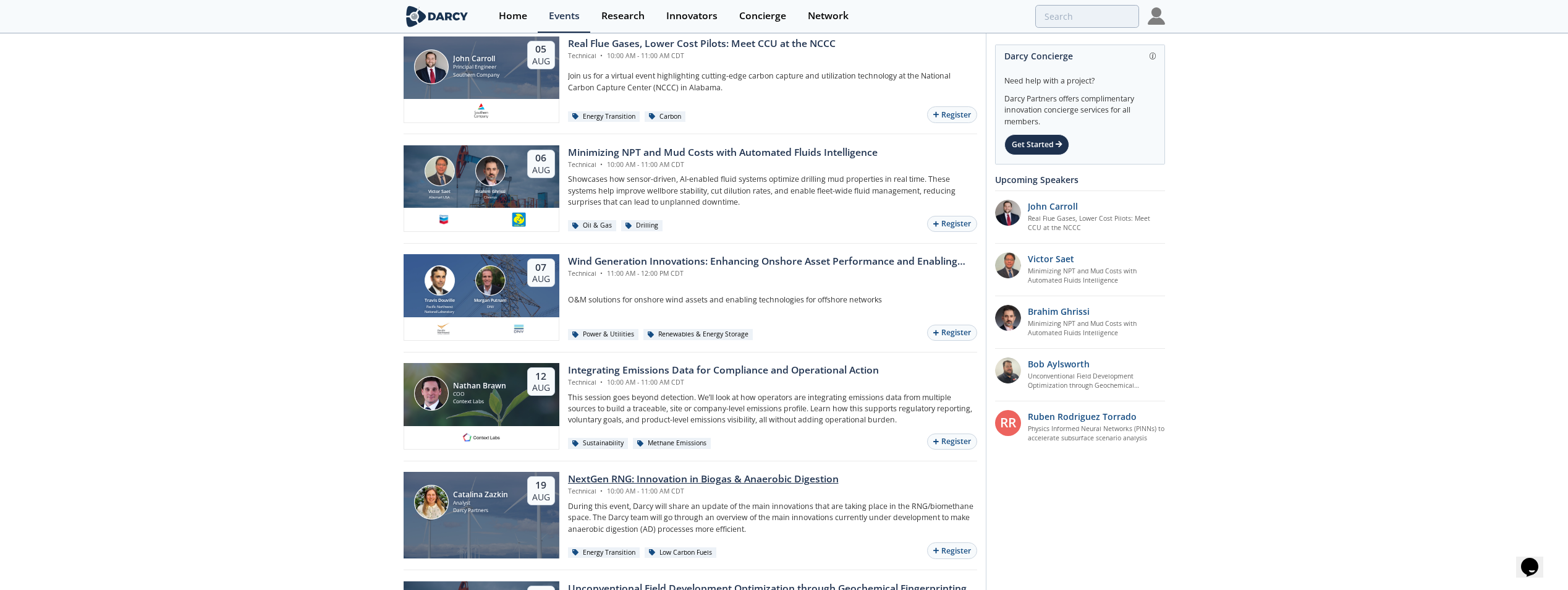 scroll, scrollTop: 0, scrollLeft: 0, axis: both 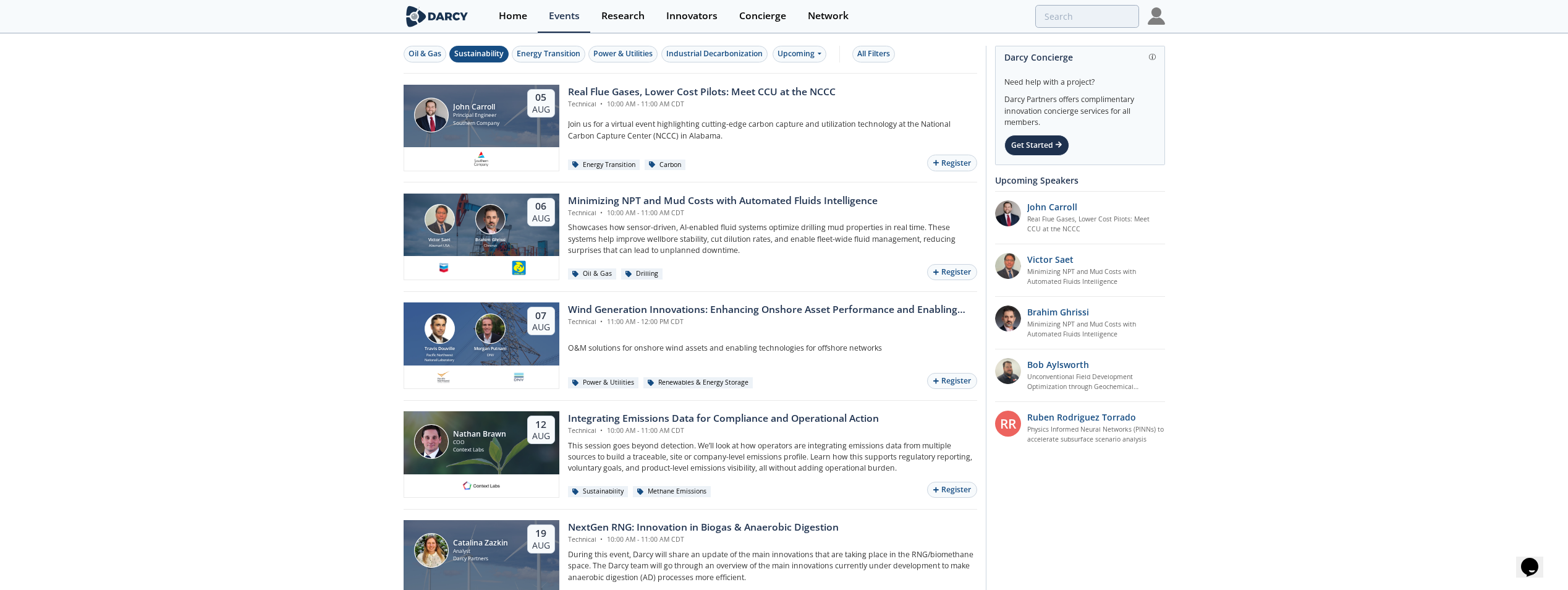 click on "Sustainability" at bounding box center [479, 54] 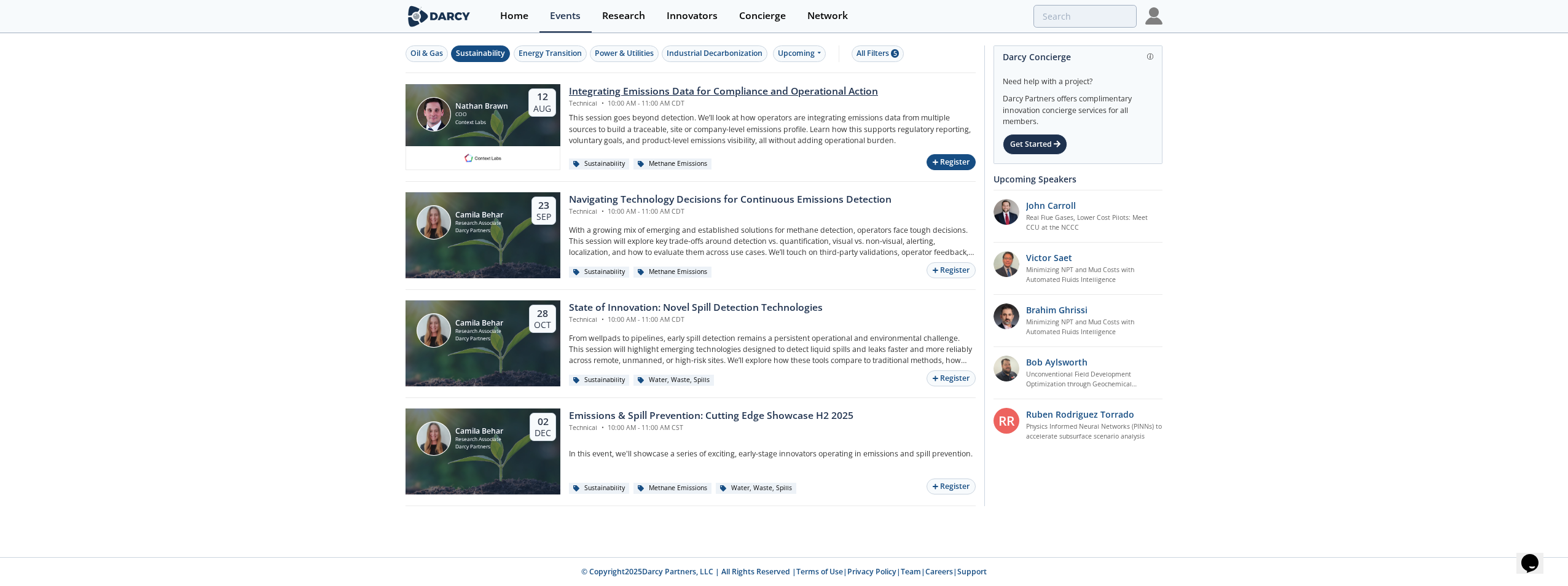 click on "Register" at bounding box center [951, 162] 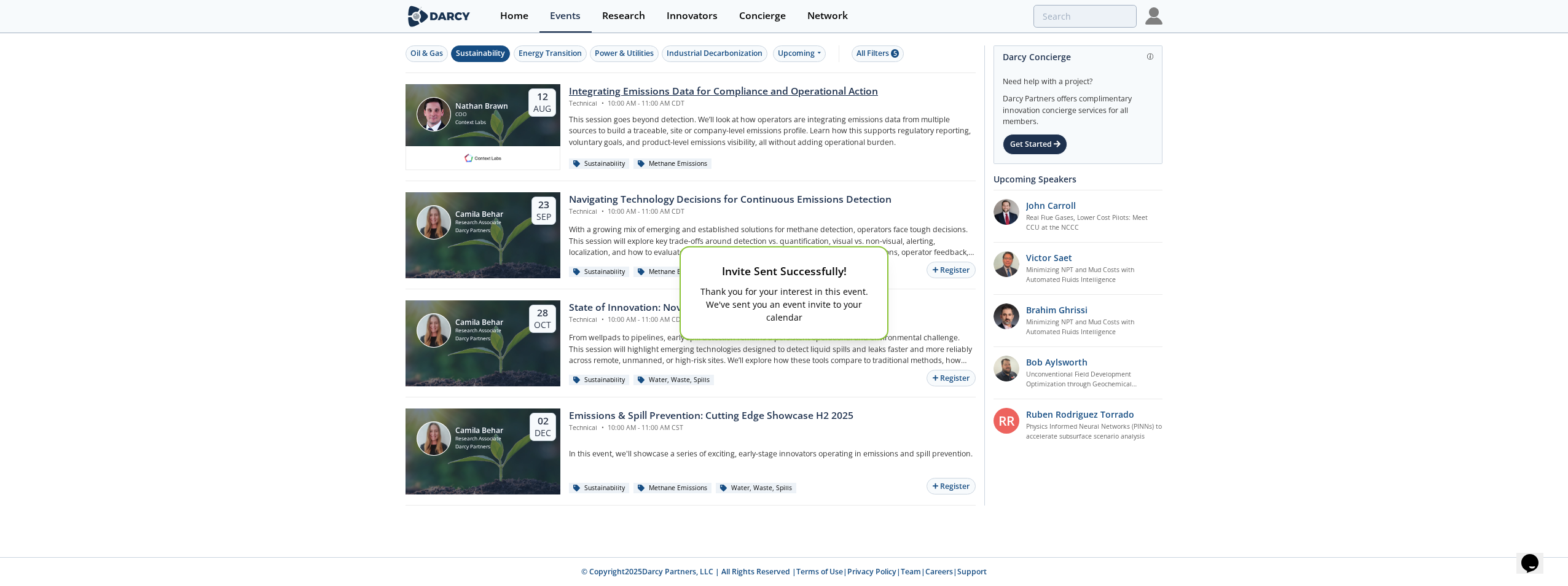 click on "Invite Sent Successfully!
Thank you for your interest in this event. We've sent you an event invite to your calendar" at bounding box center (784, 293) 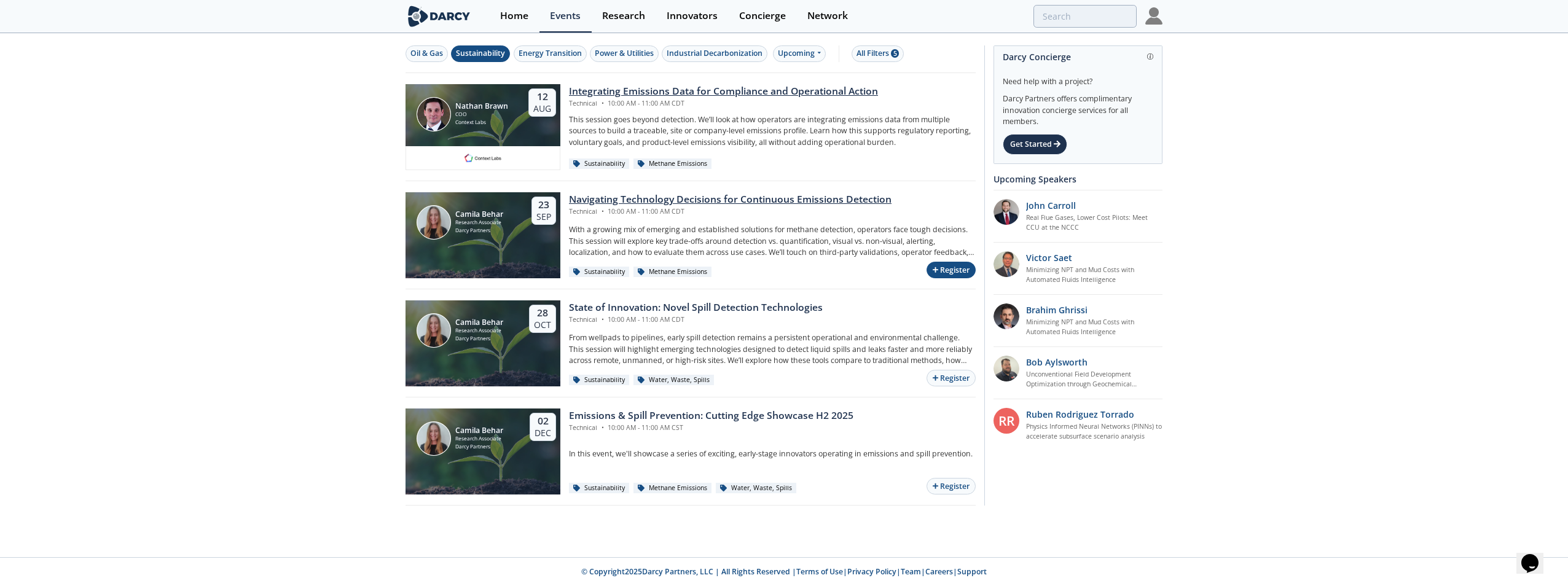 click on "Register" at bounding box center [951, 270] 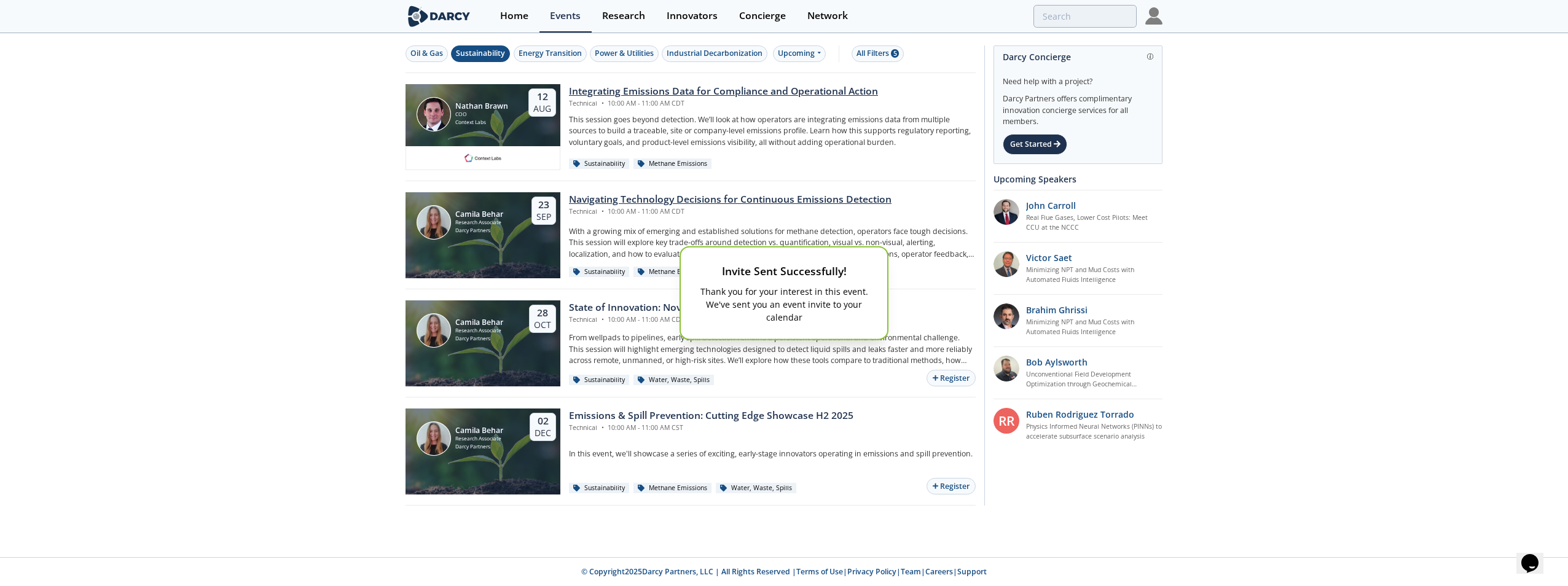 click on "Invite Sent Successfully!
Thank you for your interest in this event. We've sent you an event invite to your calendar" at bounding box center (784, 293) 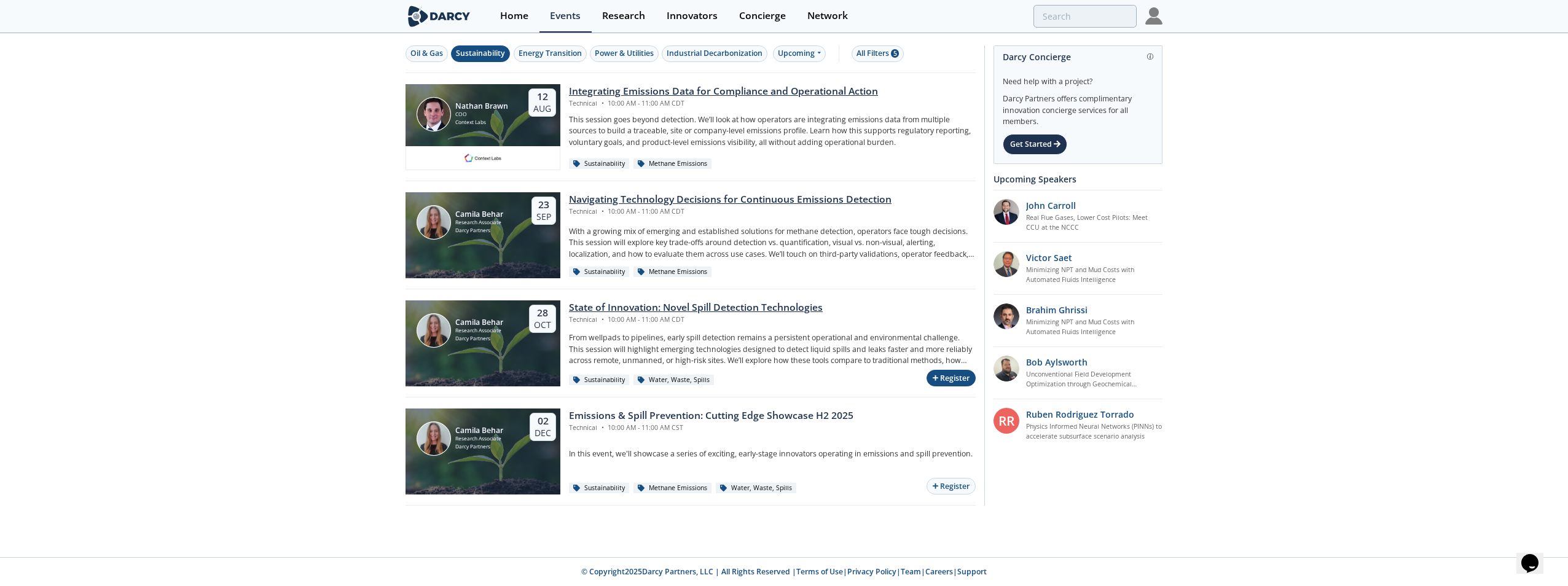 click on "Register" at bounding box center (951, 378) 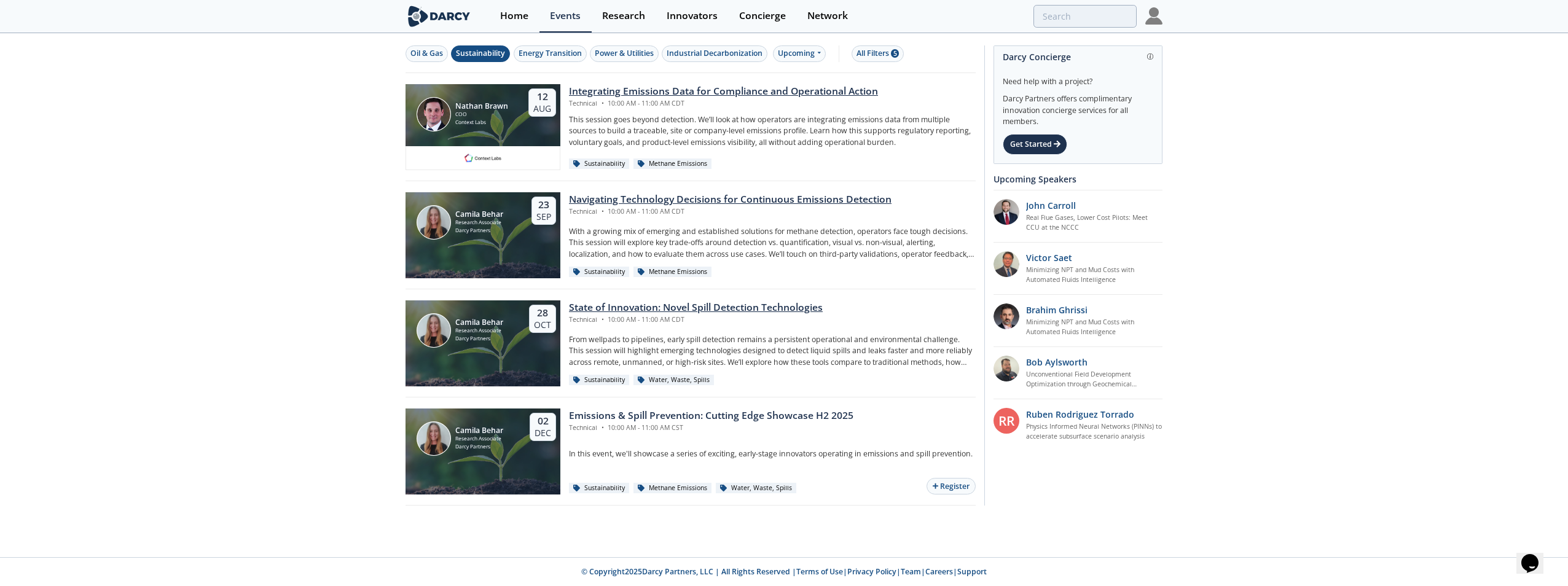 click on "Register" at bounding box center [951, 486] 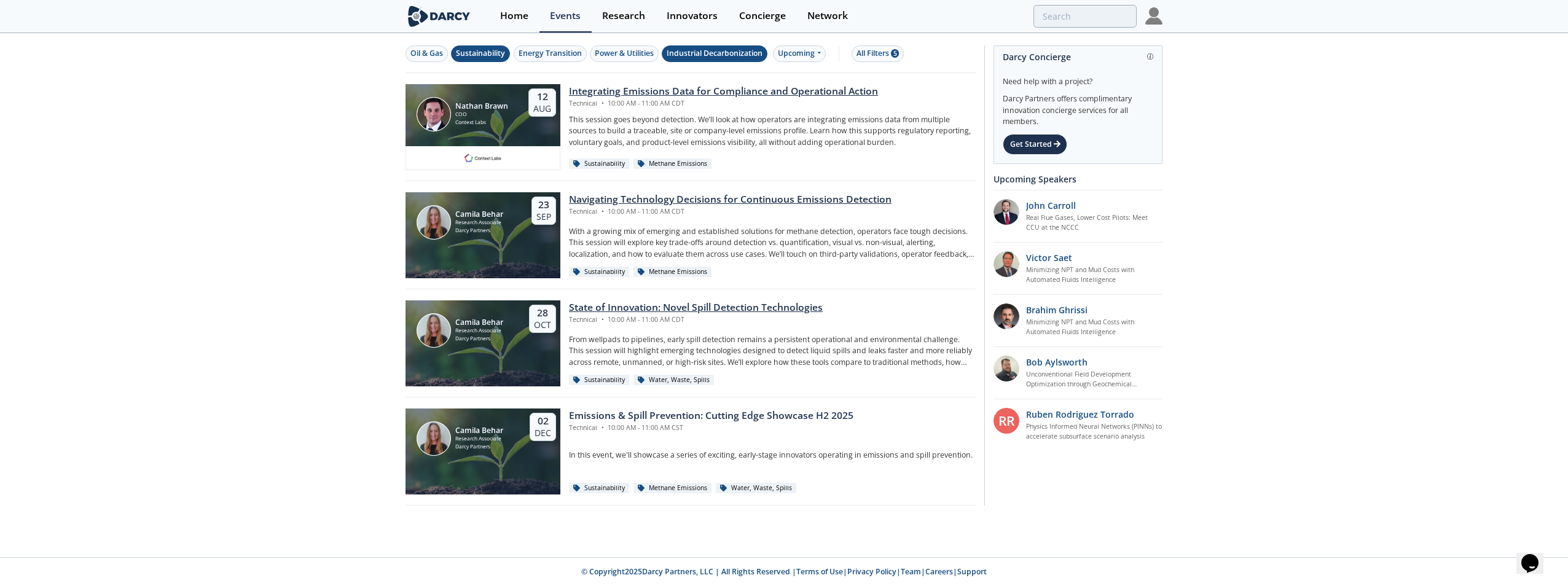 click on "Industrial Decarbonization" at bounding box center [715, 53] 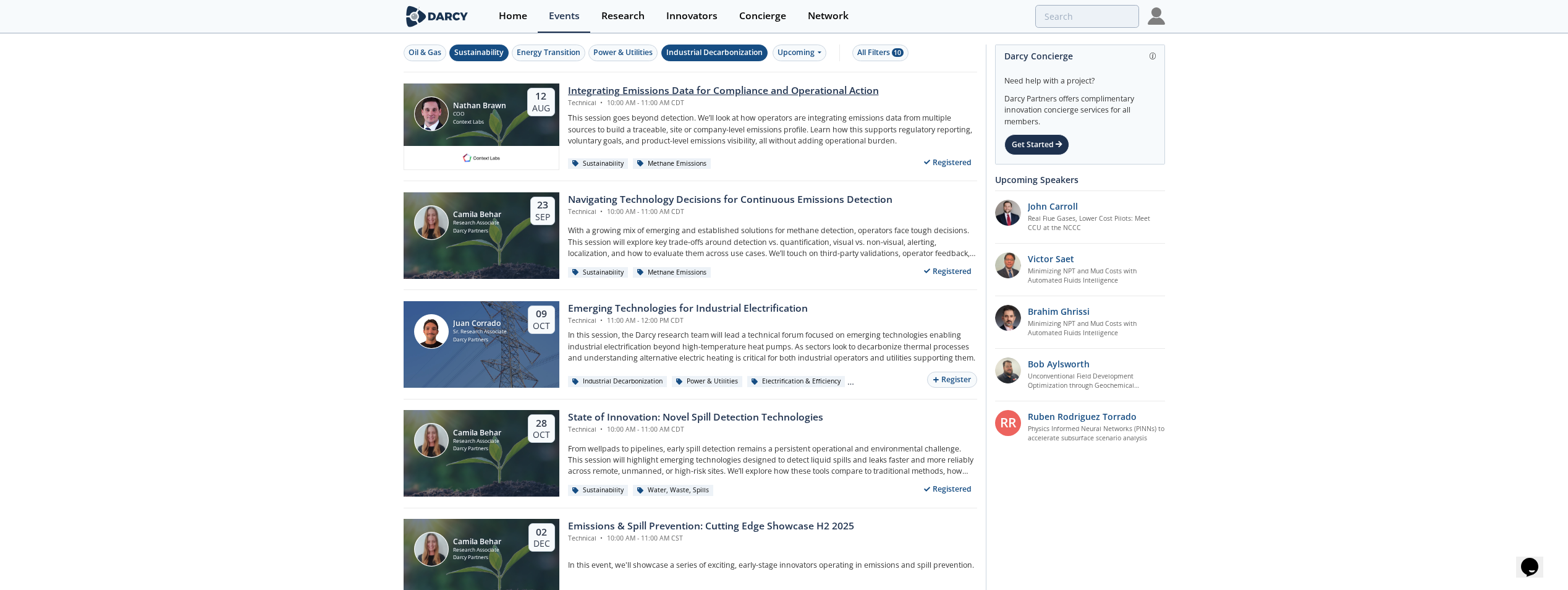 scroll, scrollTop: 0, scrollLeft: 0, axis: both 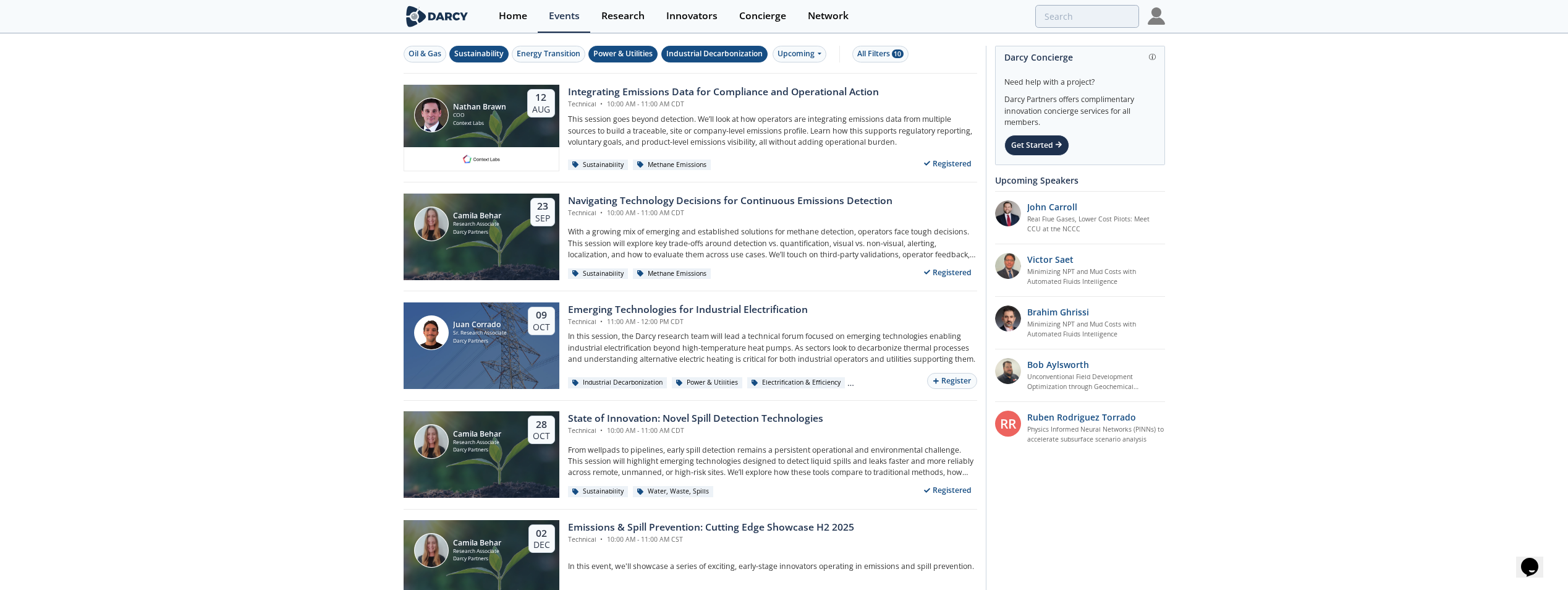 click on "Power & Utilities" at bounding box center [623, 54] 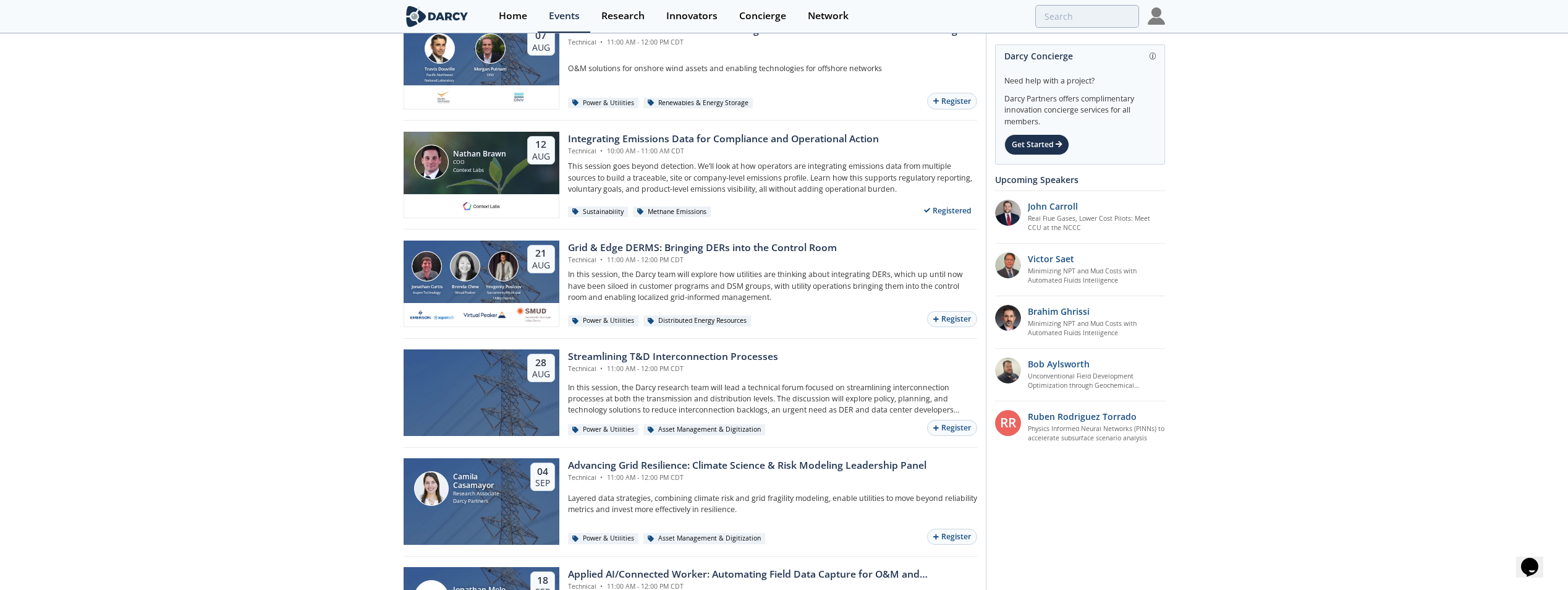 scroll, scrollTop: 0, scrollLeft: 0, axis: both 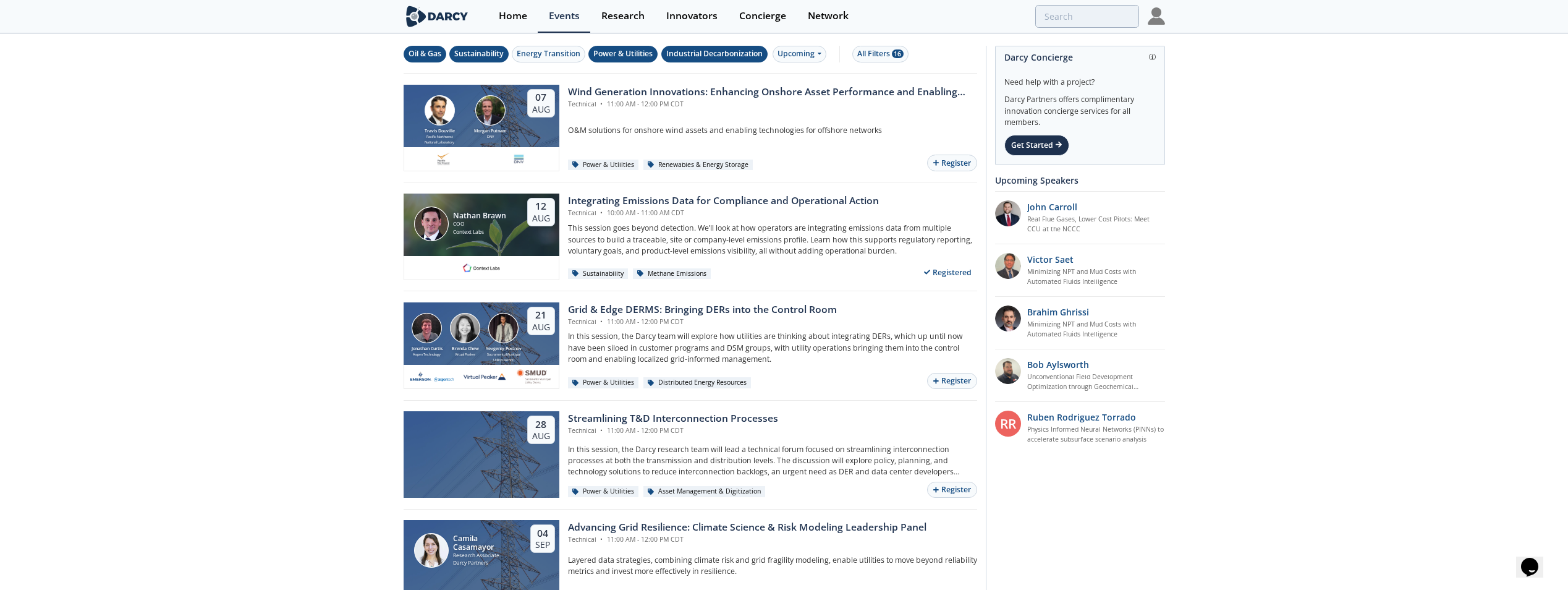 click on "Oil & Gas" at bounding box center (425, 54) 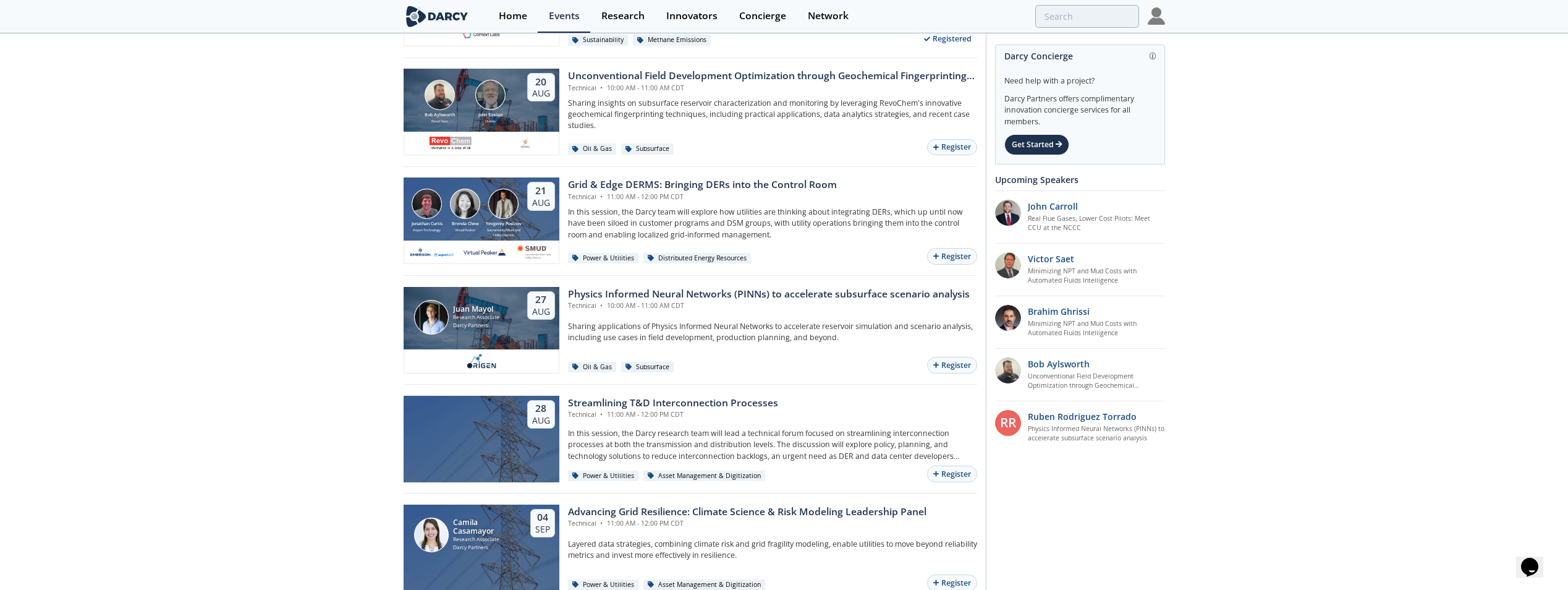 scroll, scrollTop: 371, scrollLeft: 0, axis: vertical 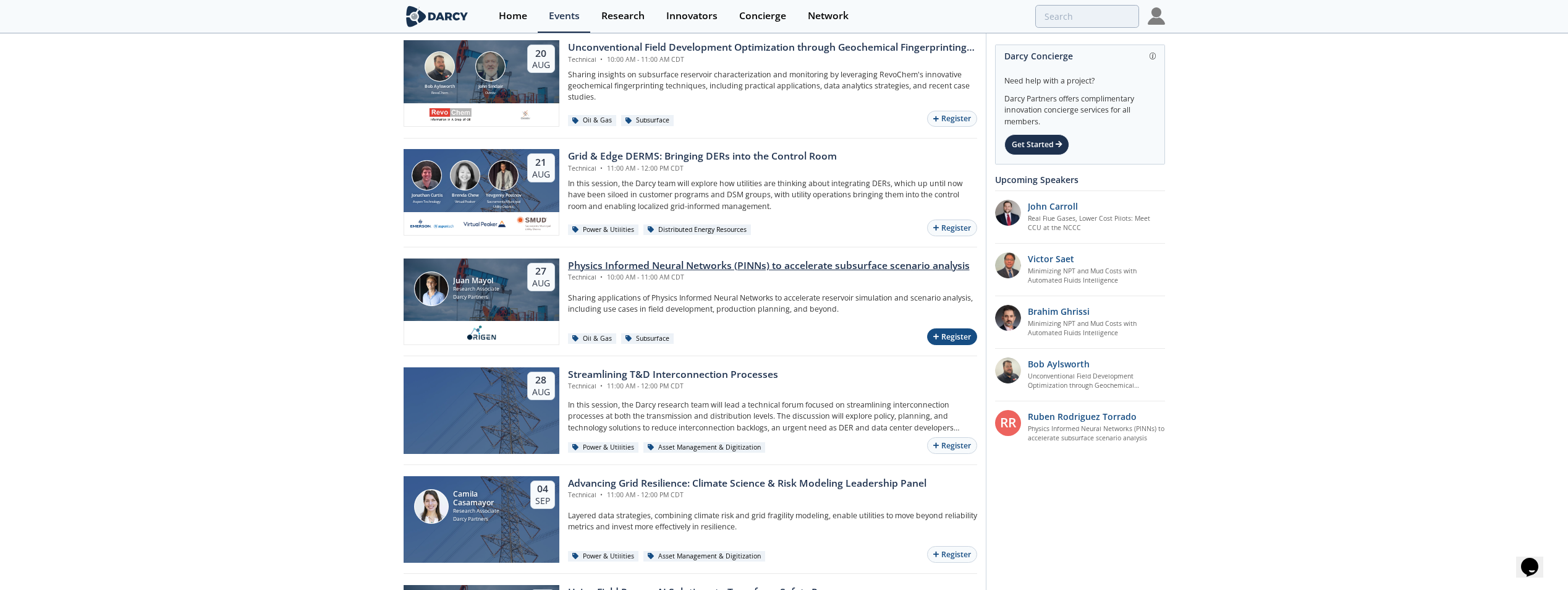 click on "Register" at bounding box center [952, 336] 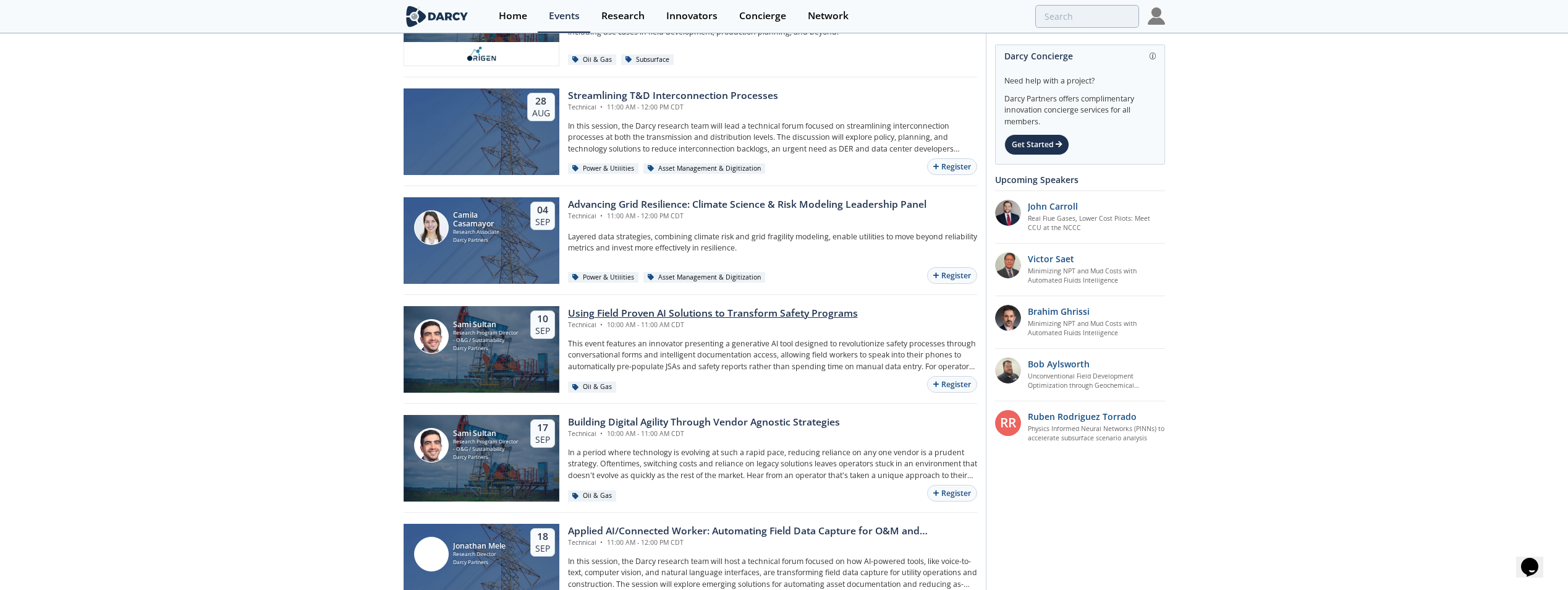scroll, scrollTop: 680, scrollLeft: 0, axis: vertical 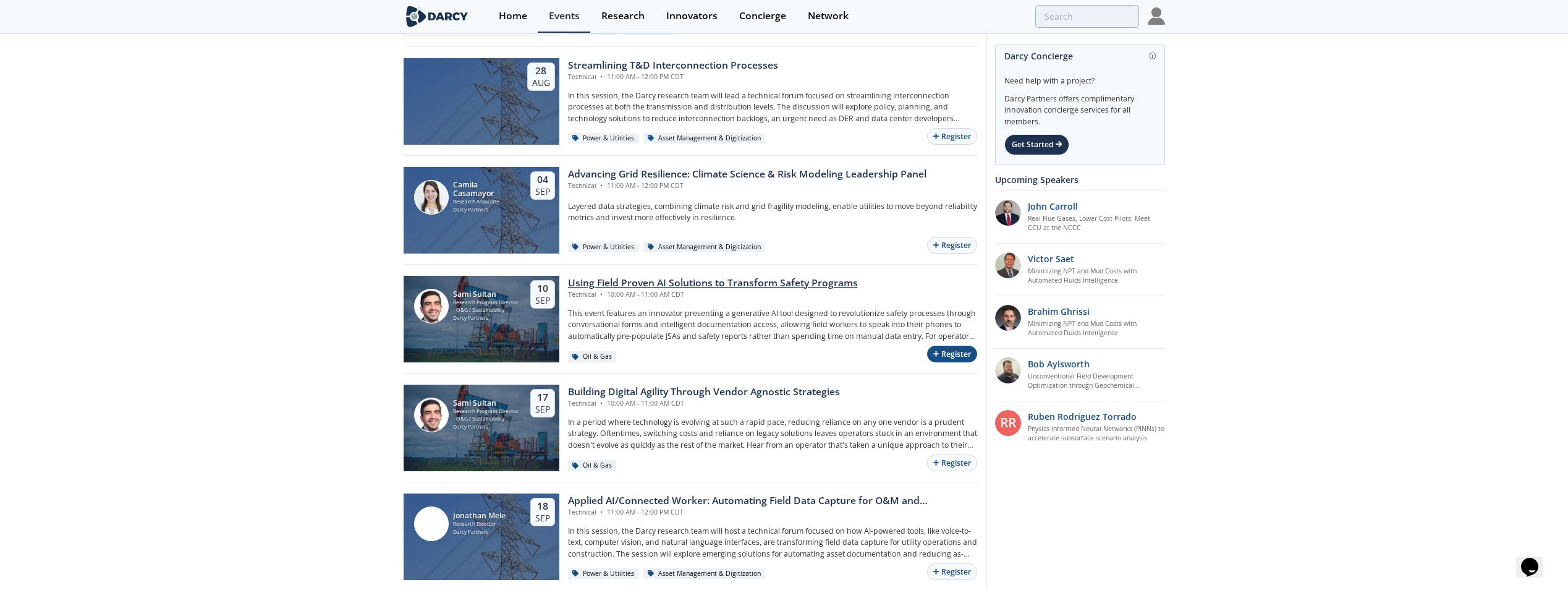 click on "Register" at bounding box center (952, 354) 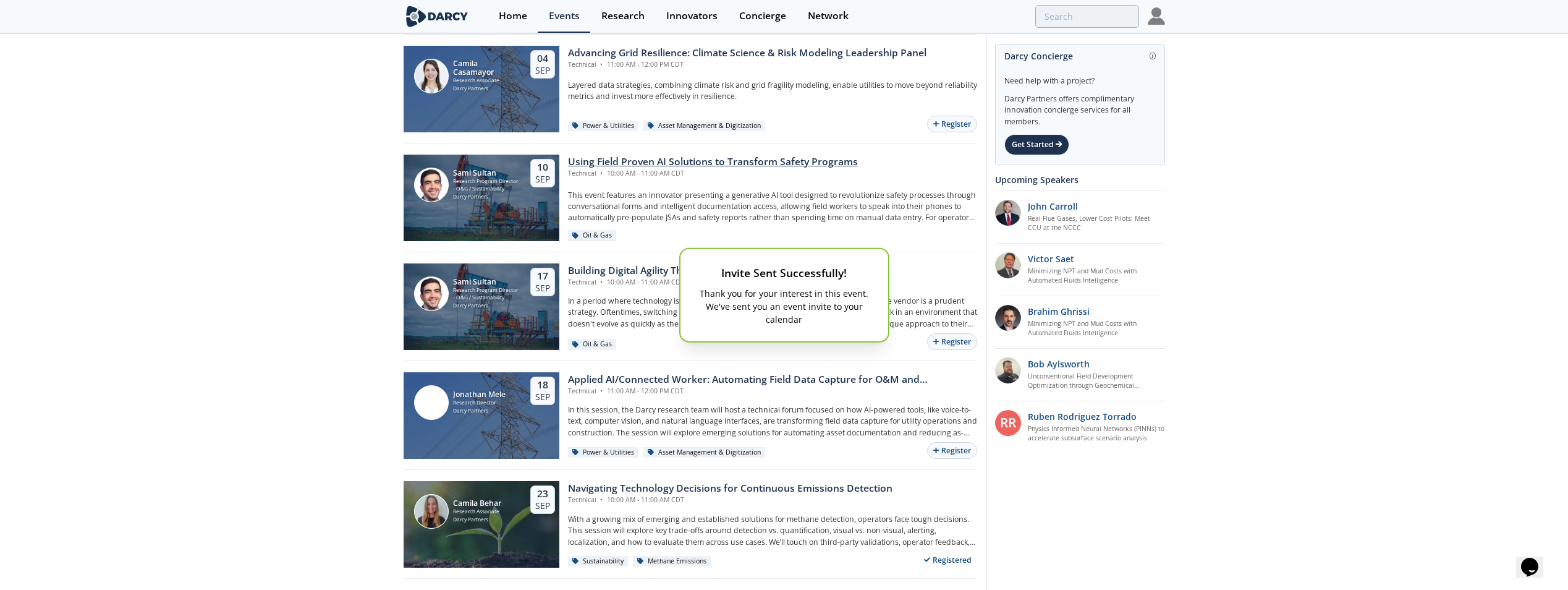 scroll, scrollTop: 804, scrollLeft: 0, axis: vertical 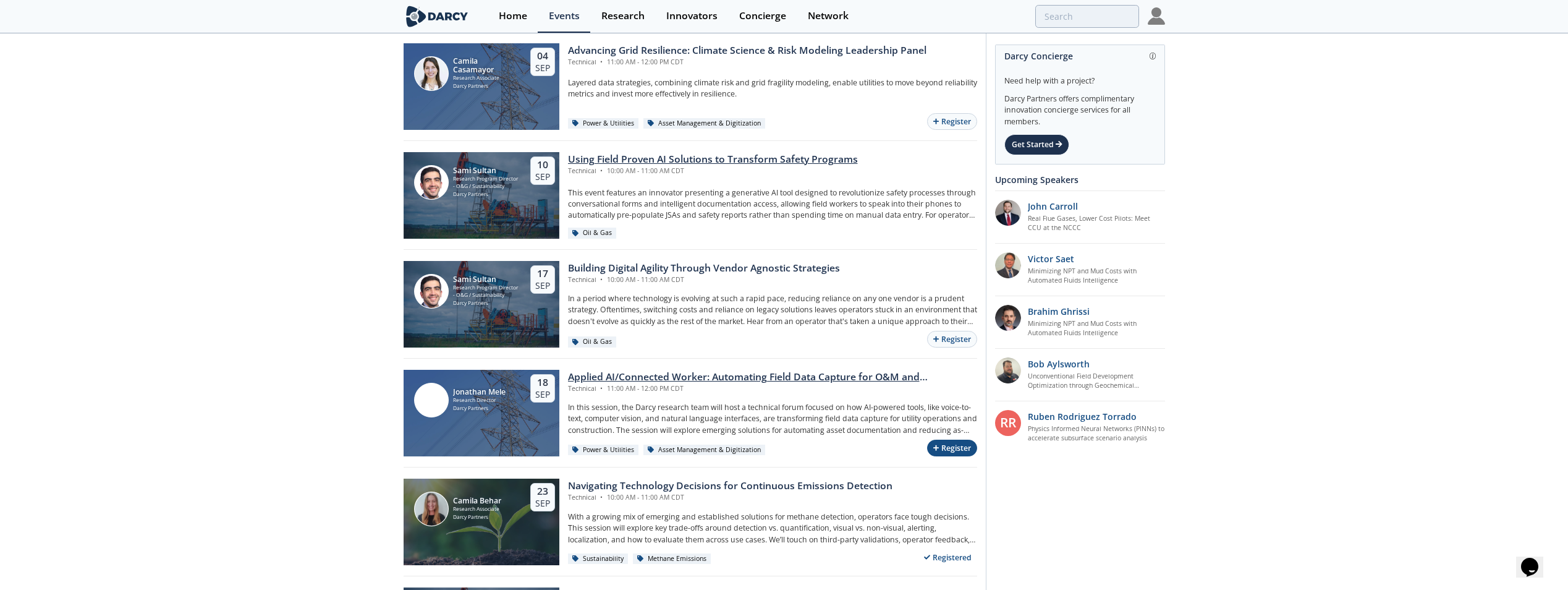 click on "Register" at bounding box center [952, 448] 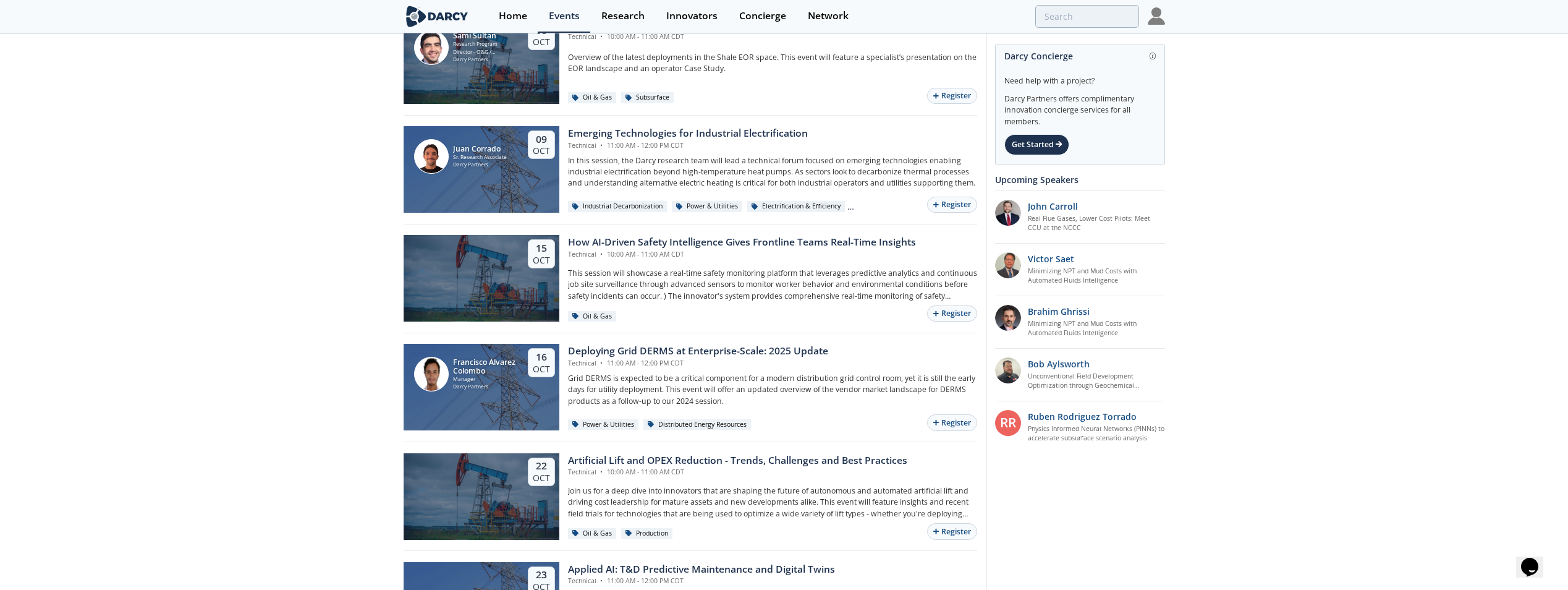 scroll, scrollTop: 1608, scrollLeft: 0, axis: vertical 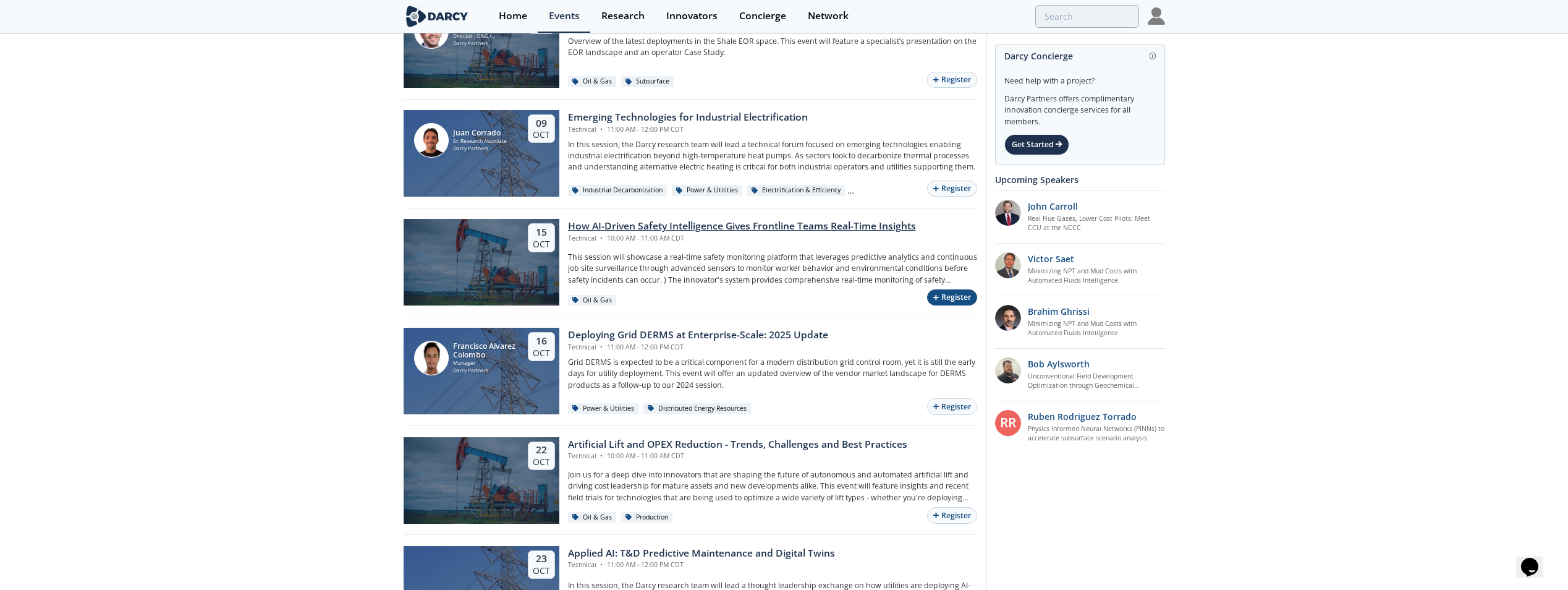 click 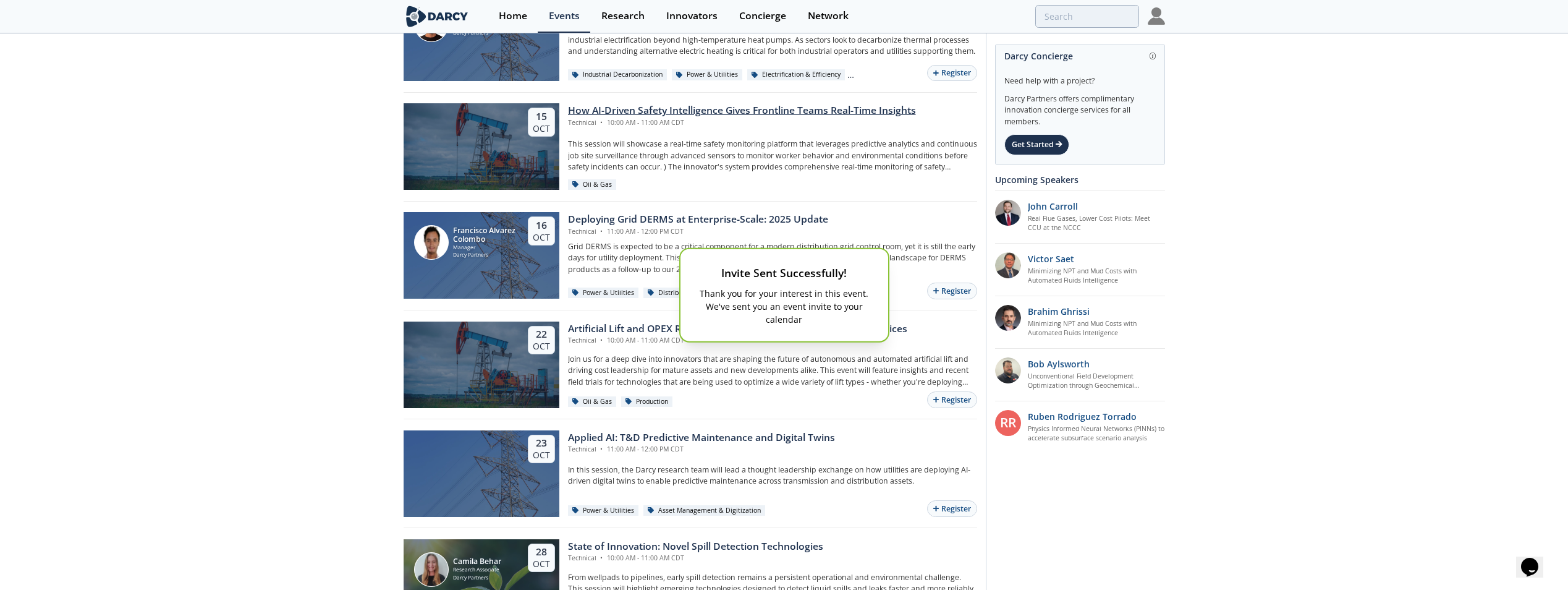 scroll, scrollTop: 1732, scrollLeft: 0, axis: vertical 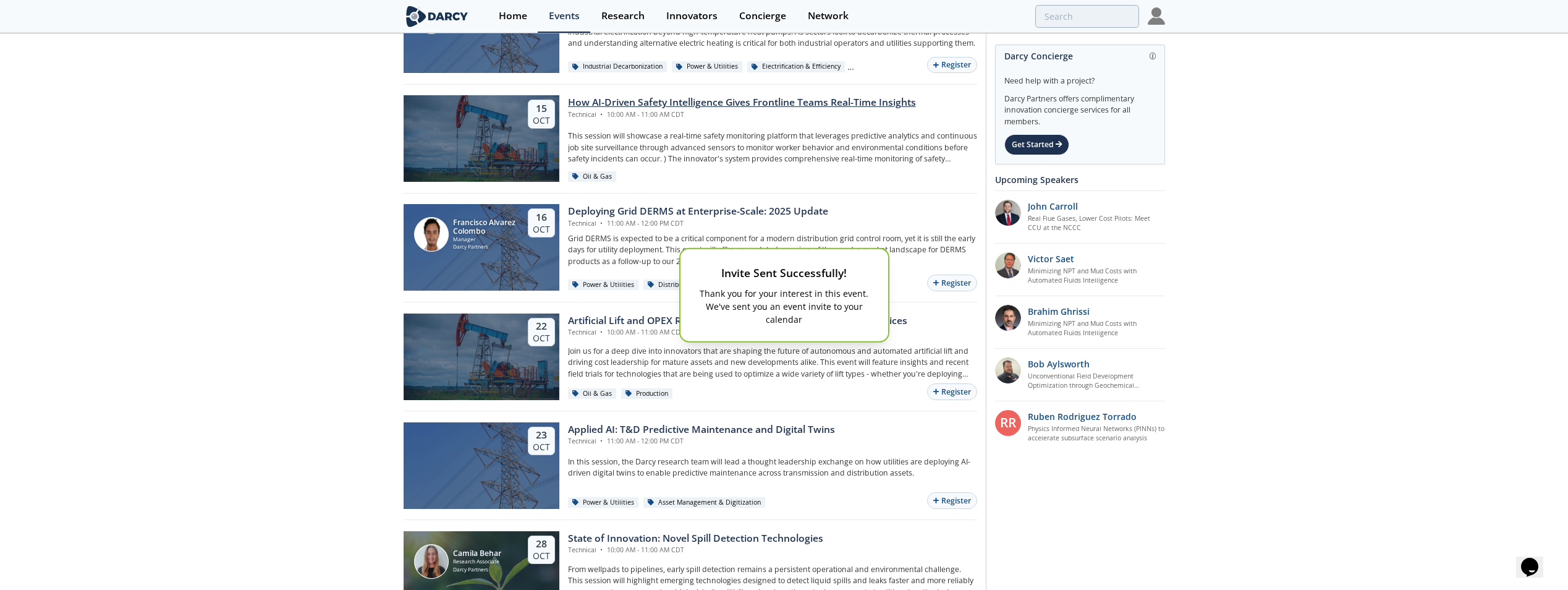 click on "Invite Sent Successfully!
Thank you for your interest in this event. We've sent you an event invite to your calendar" at bounding box center [784, 295] 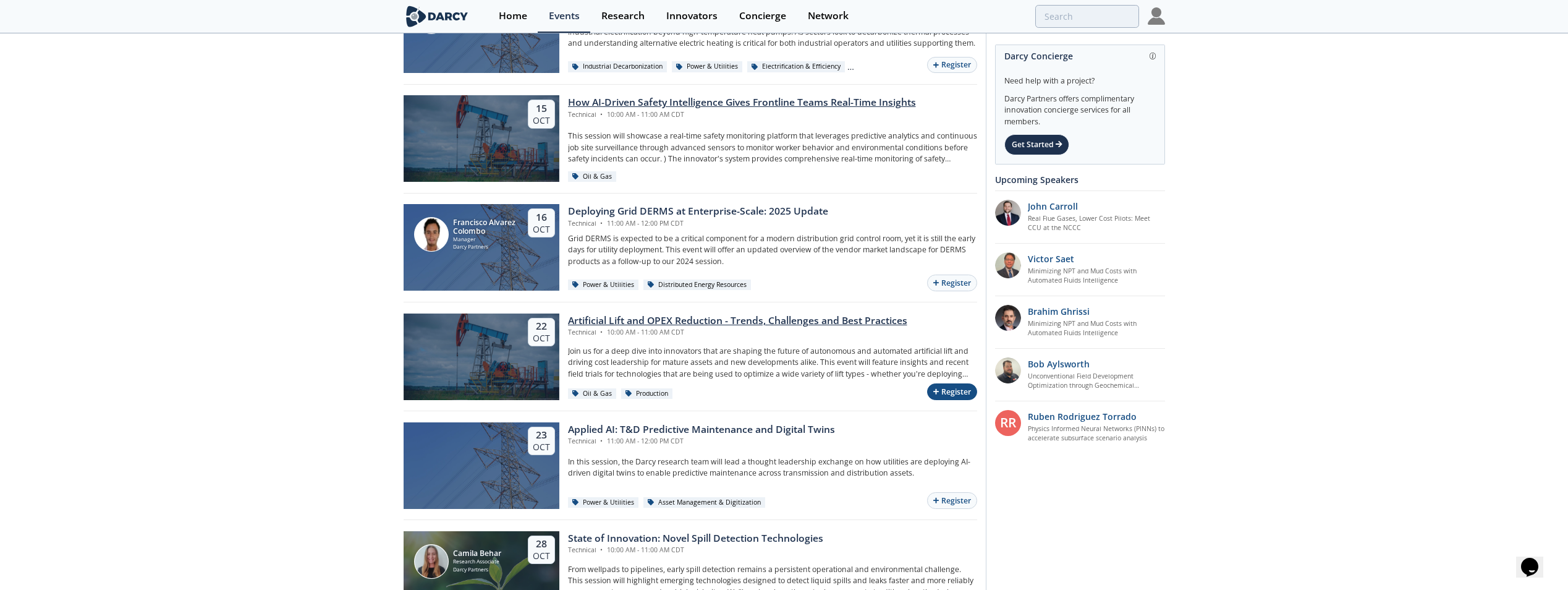 click 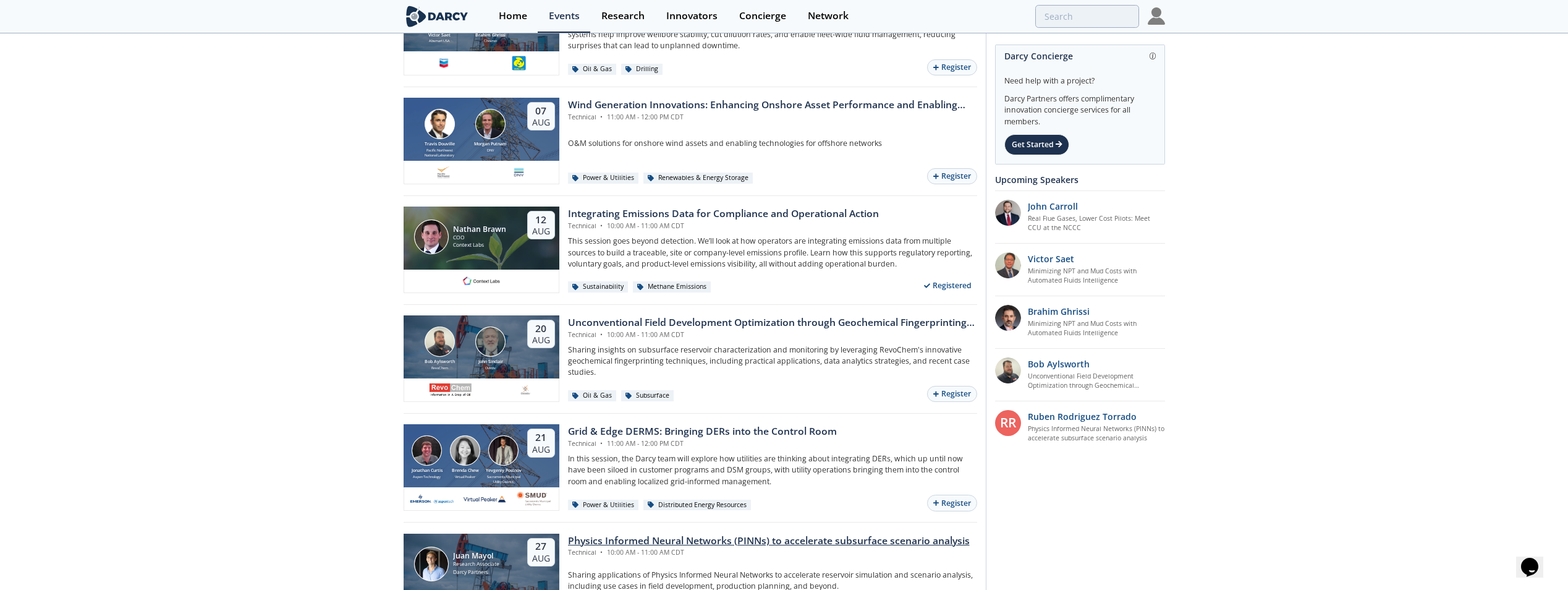 scroll, scrollTop: 0, scrollLeft: 0, axis: both 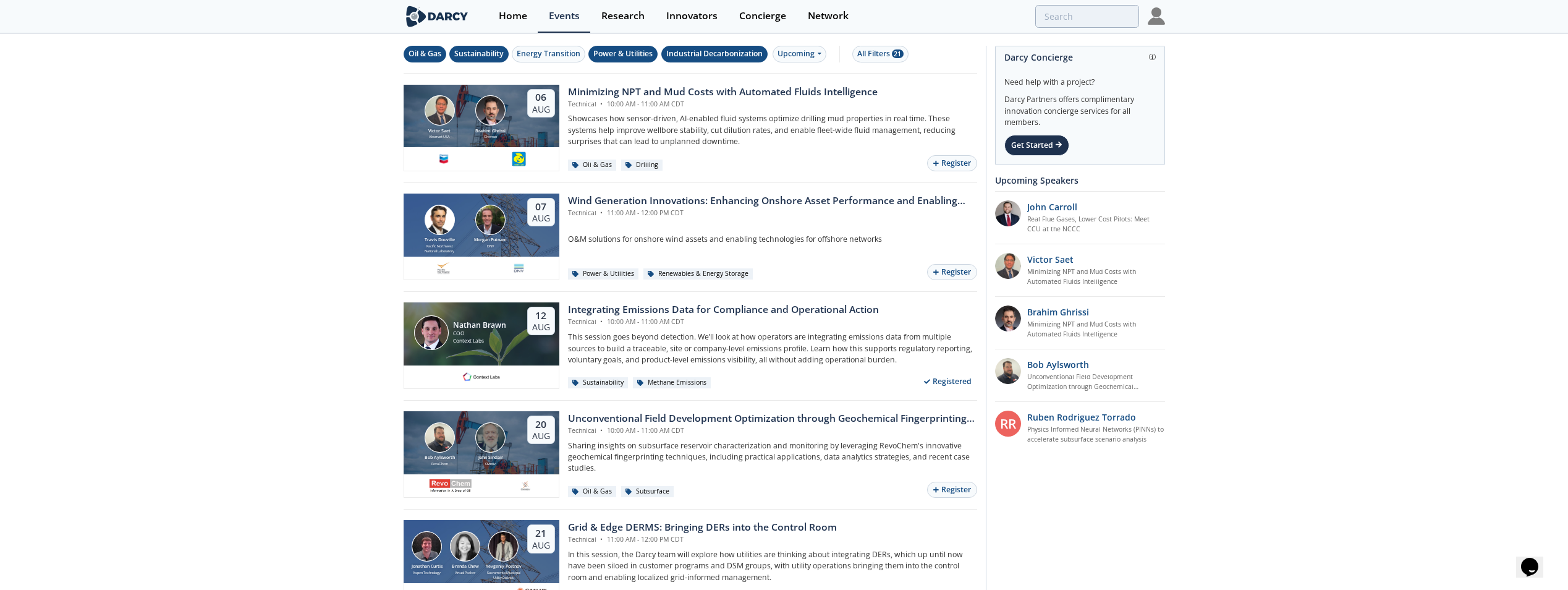 click at bounding box center (1156, 16) 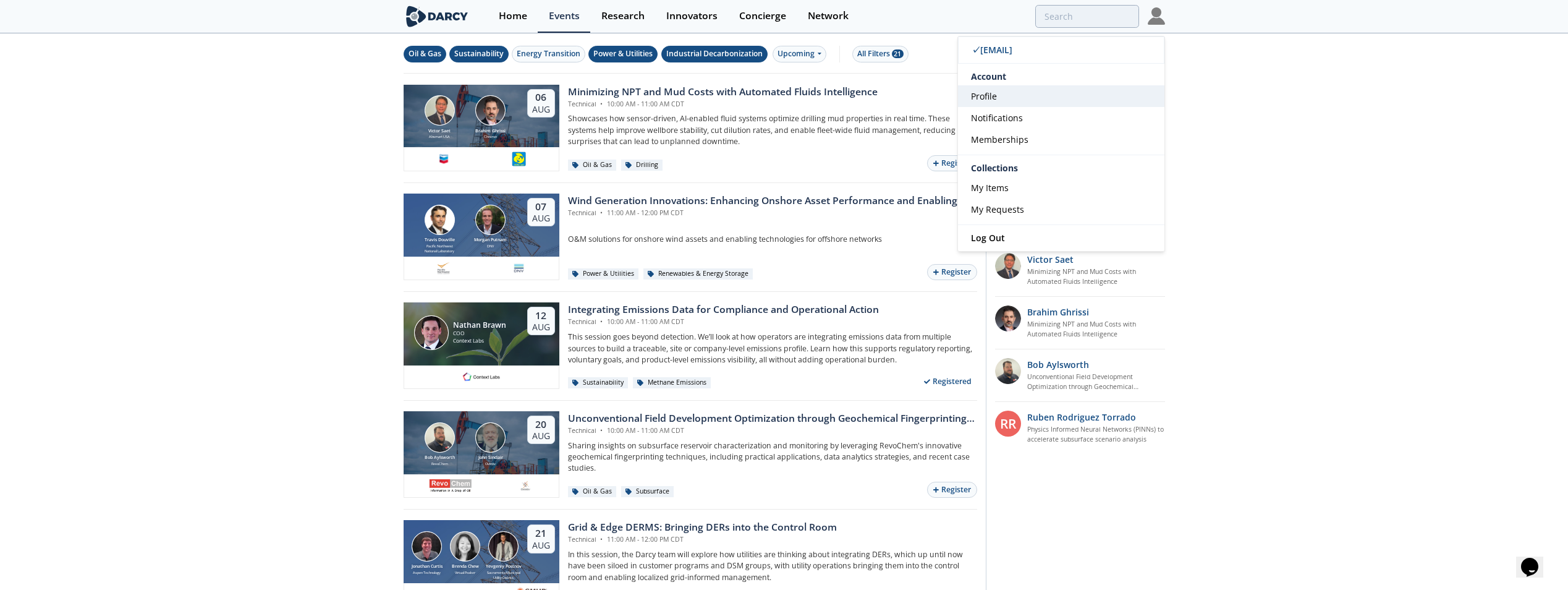 click on "Profile" at bounding box center [1061, 96] 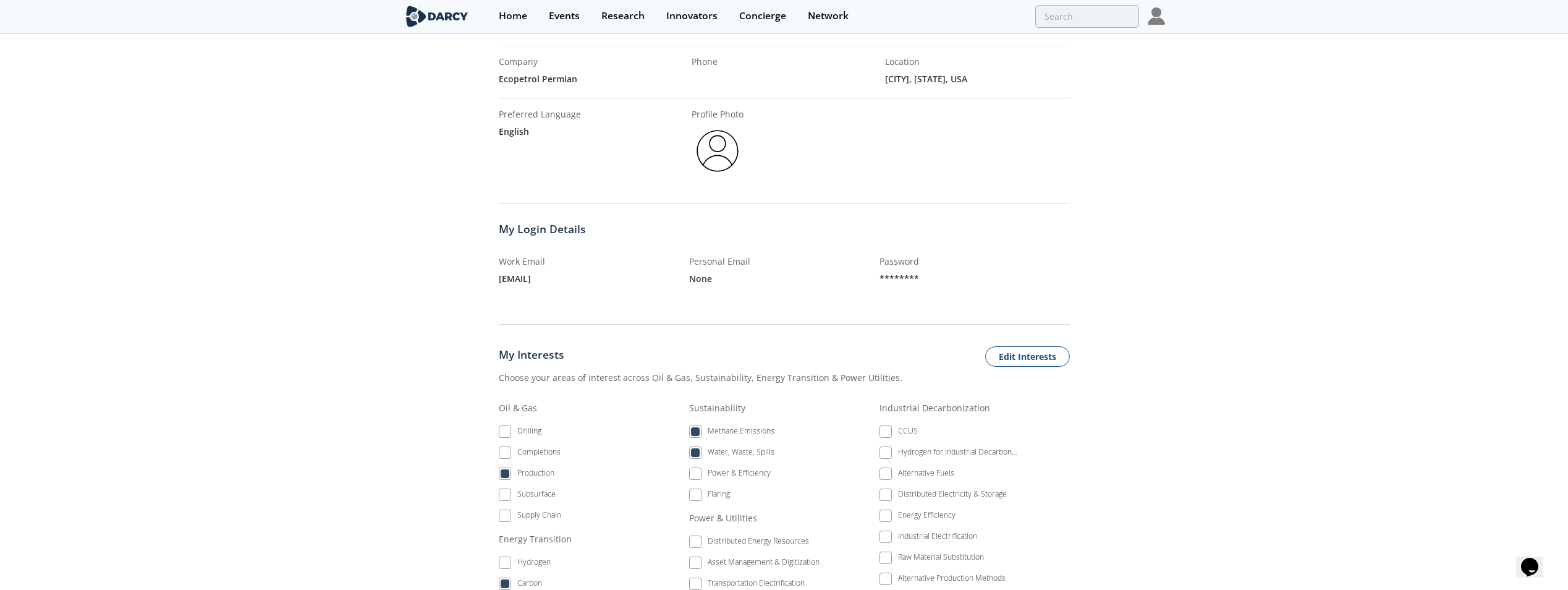scroll, scrollTop: 0, scrollLeft: 0, axis: both 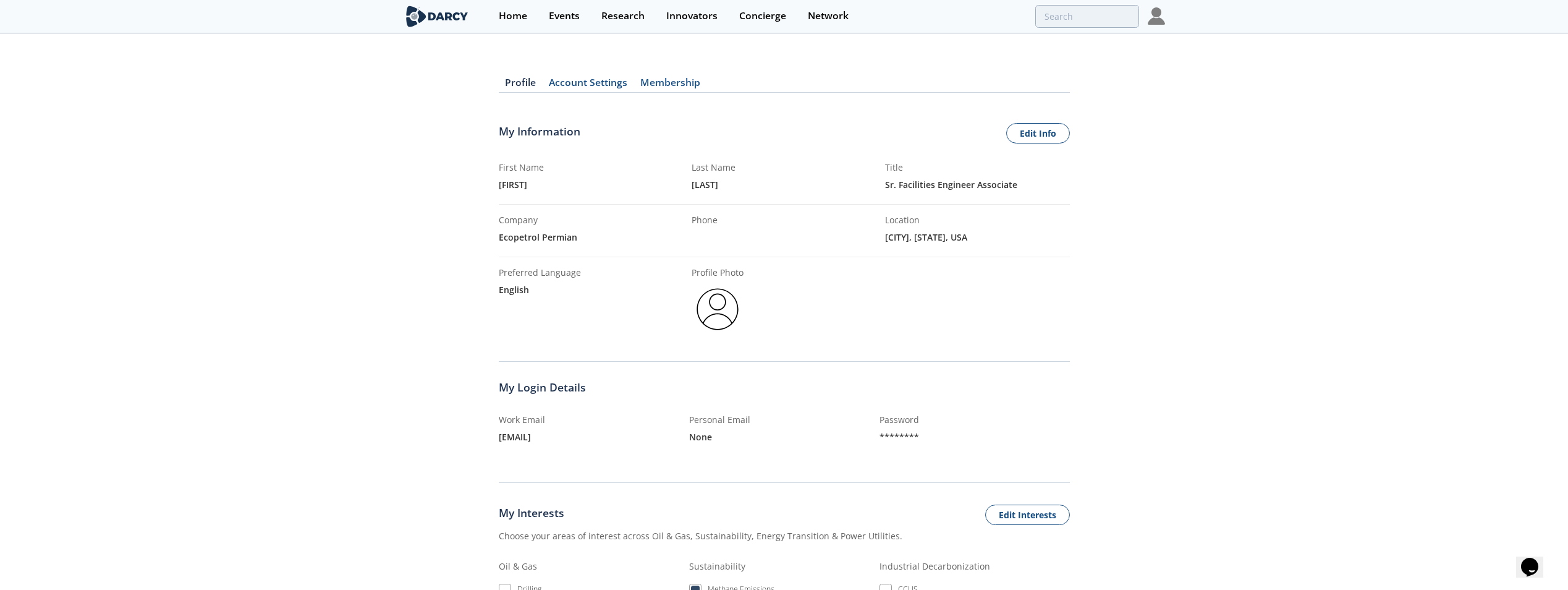 click on "Profile
Account Settings
Membership" at bounding box center (784, 85) 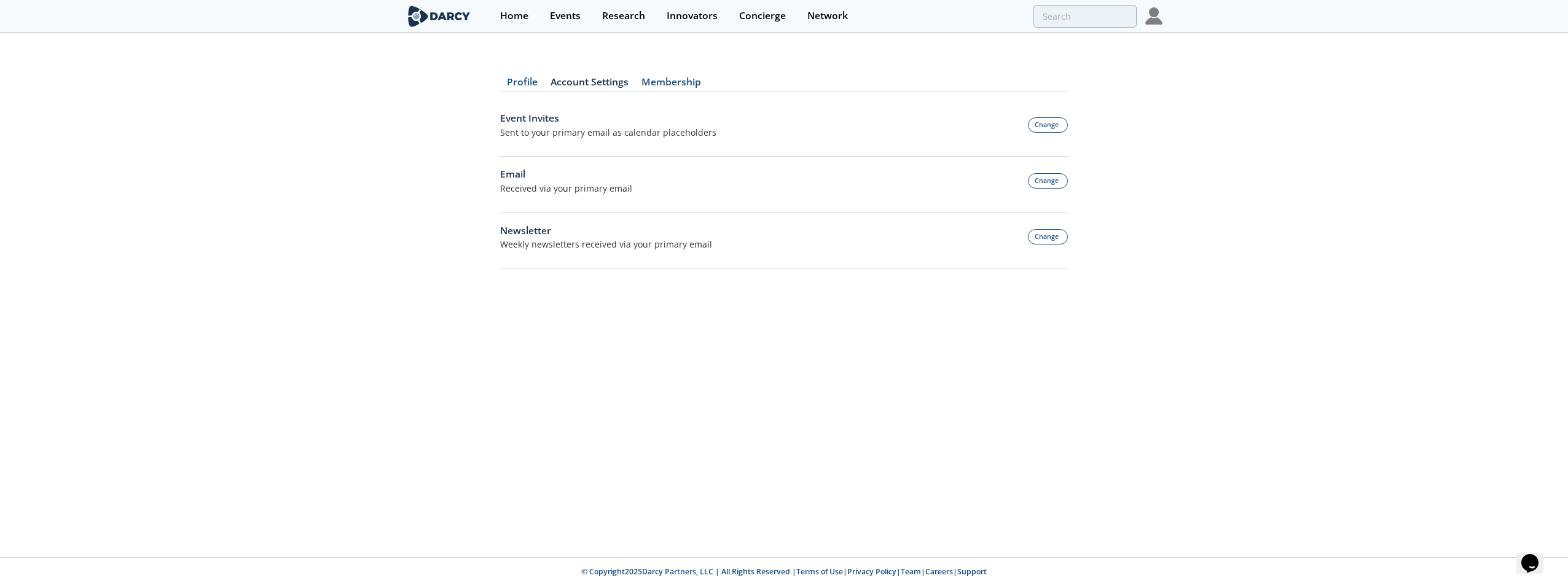 click on "Membership" at bounding box center (671, 85) 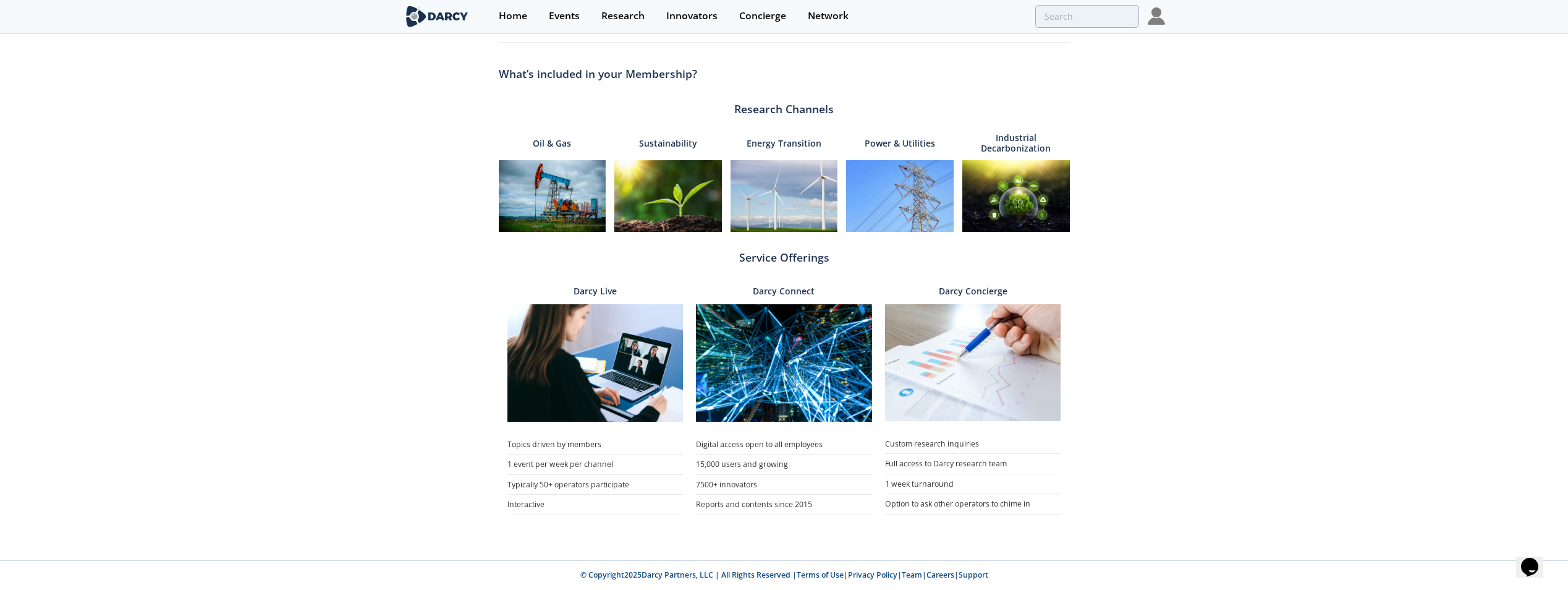 scroll, scrollTop: 0, scrollLeft: 0, axis: both 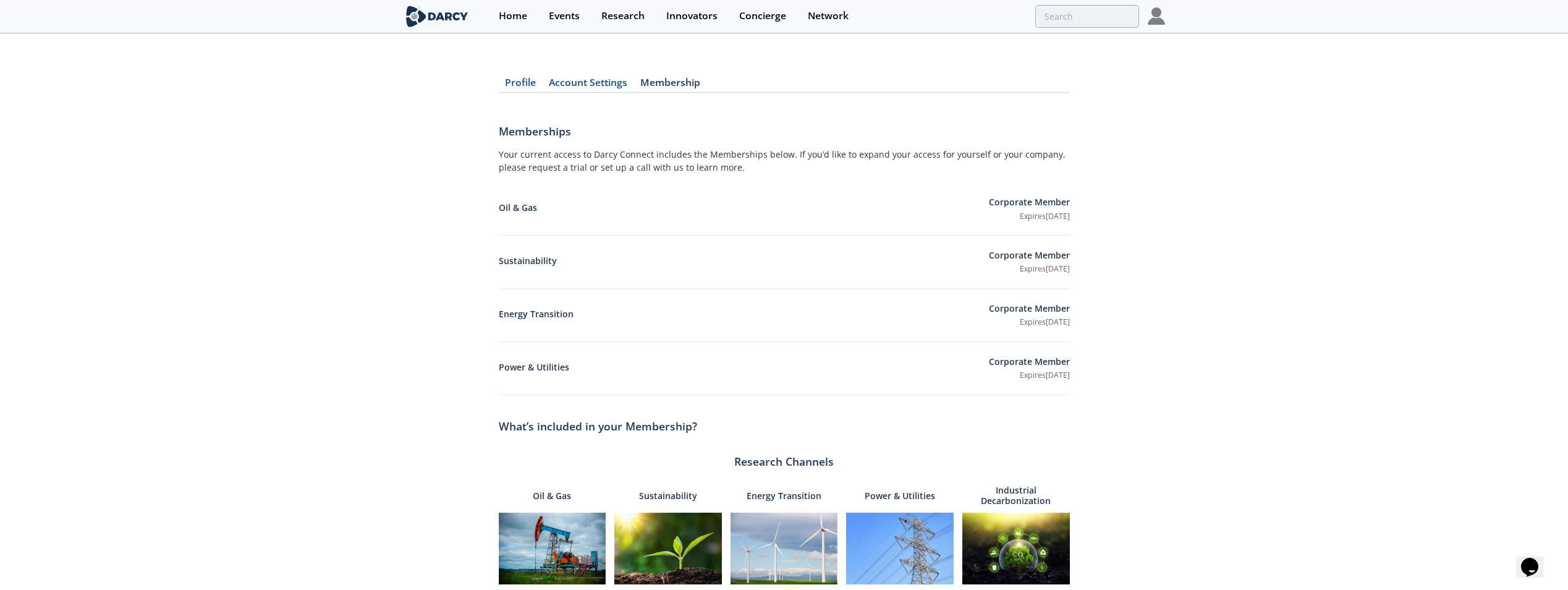 click at bounding box center (1156, 16) 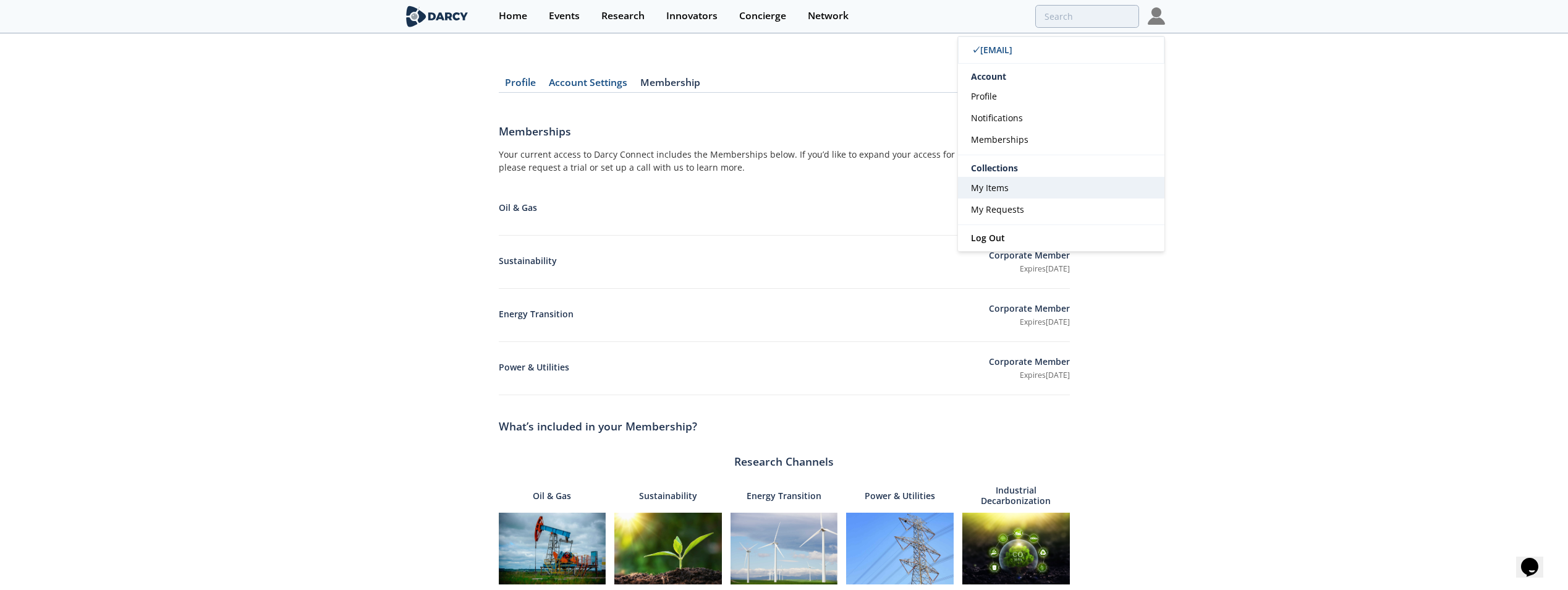 click on "My Items" at bounding box center (1061, 187) 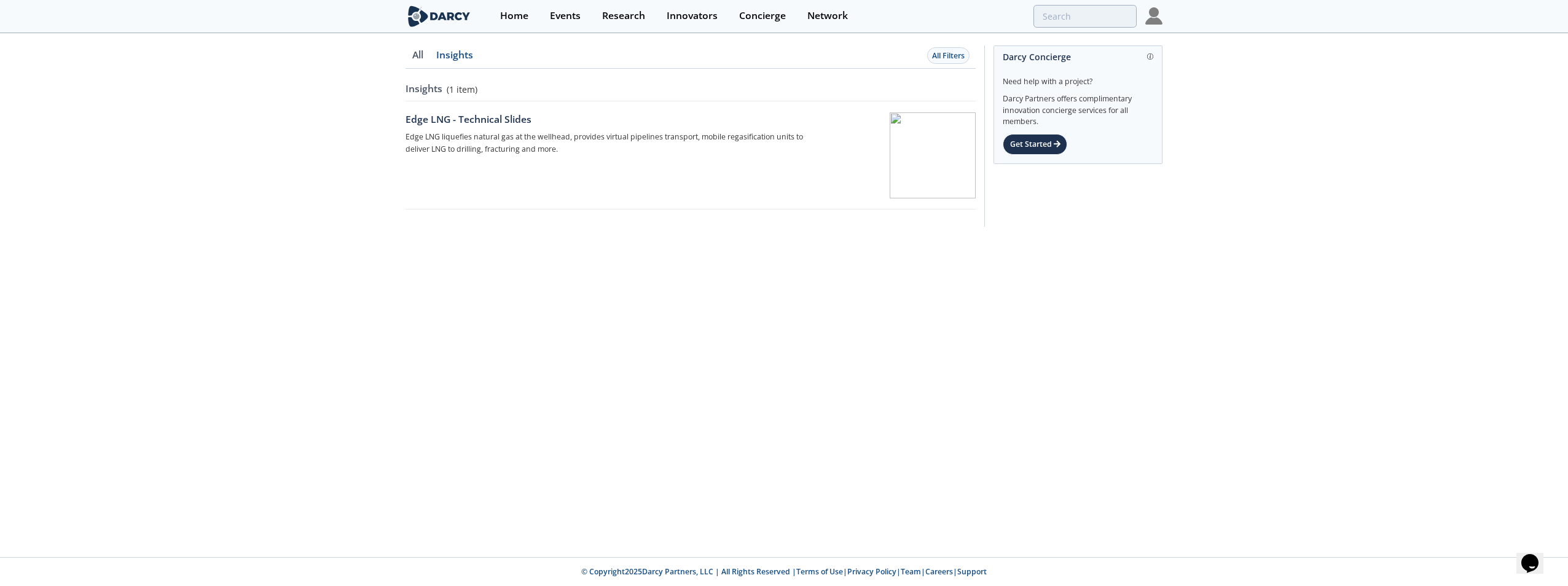 click at bounding box center [1154, 16] 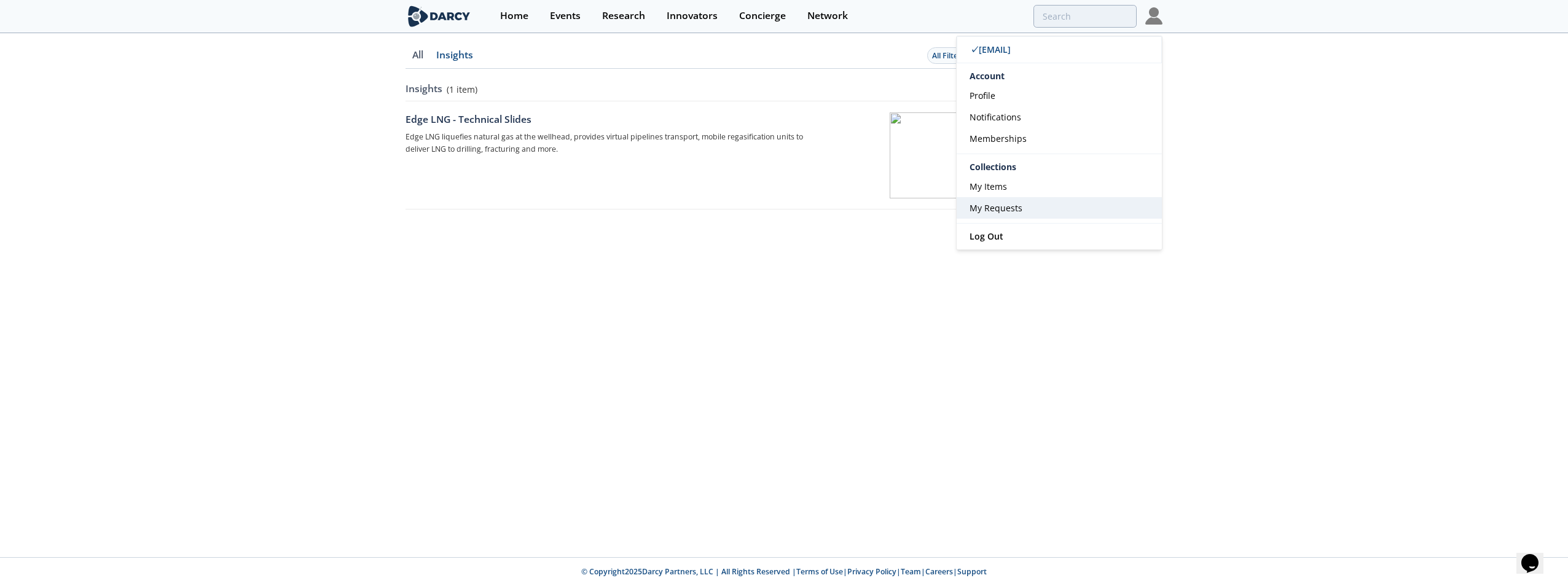 click on "My Requests" at bounding box center (1059, 208) 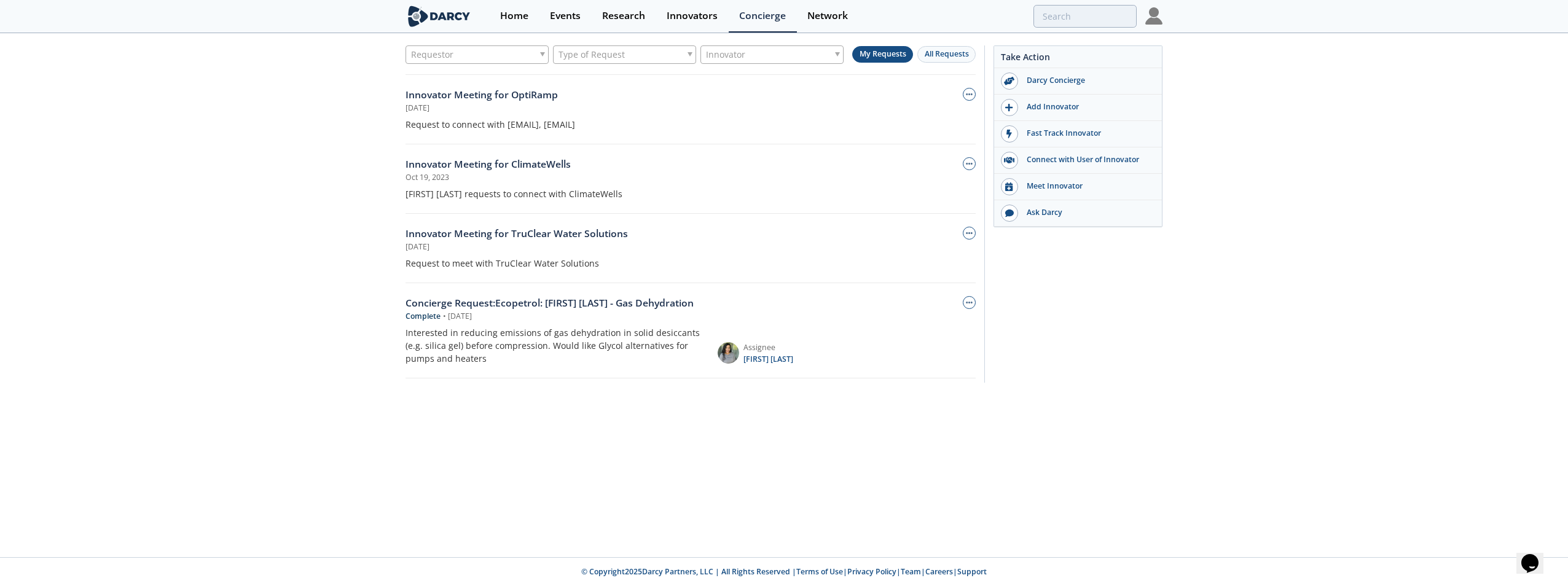 click on "Take Action
Darcy Concierge
Add Innovator
Fast Track Innovator
Connect with User of Innovator
Meet Innovator
Ask Darcy" at bounding box center (1073, 214) 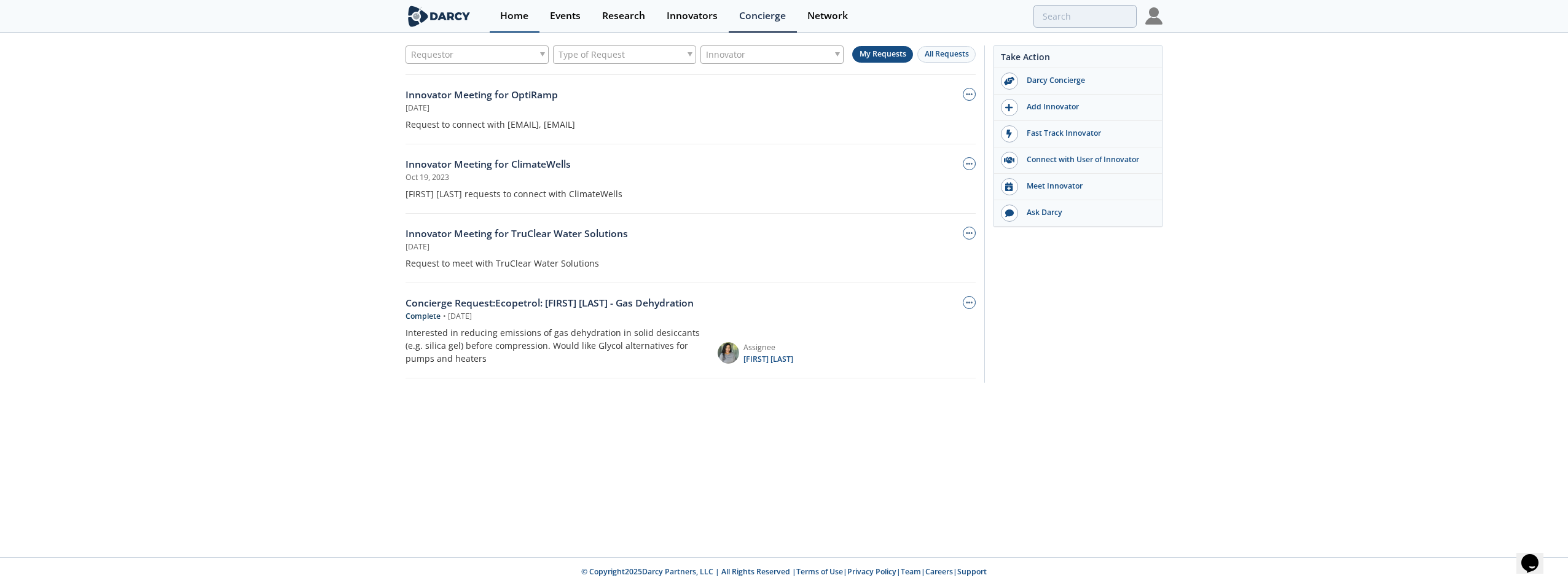 click on "Home" at bounding box center (514, 16) 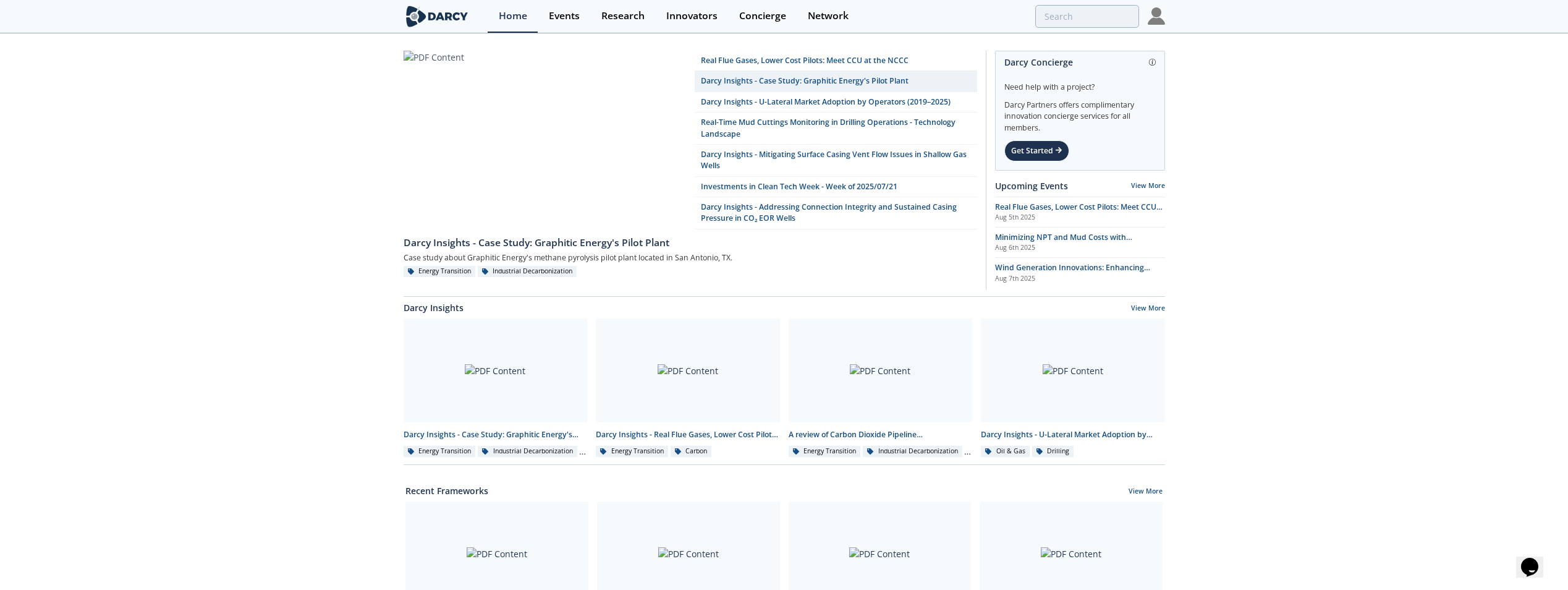 scroll, scrollTop: 0, scrollLeft: 0, axis: both 